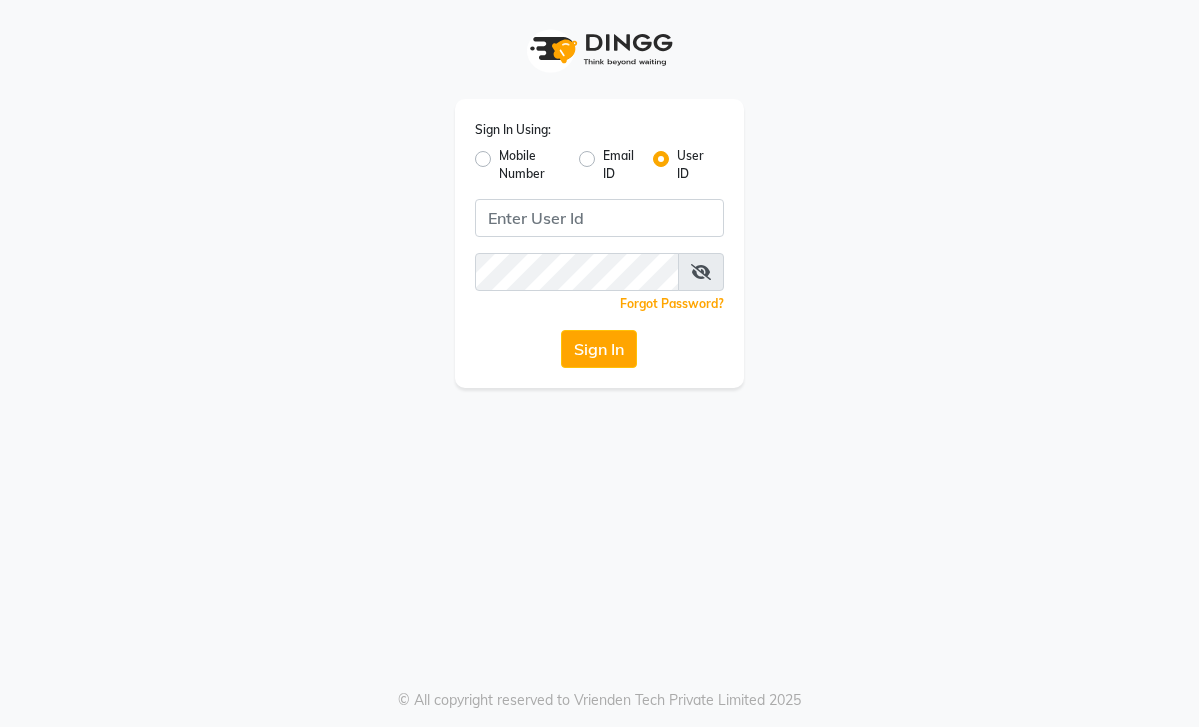 scroll, scrollTop: 0, scrollLeft: 0, axis: both 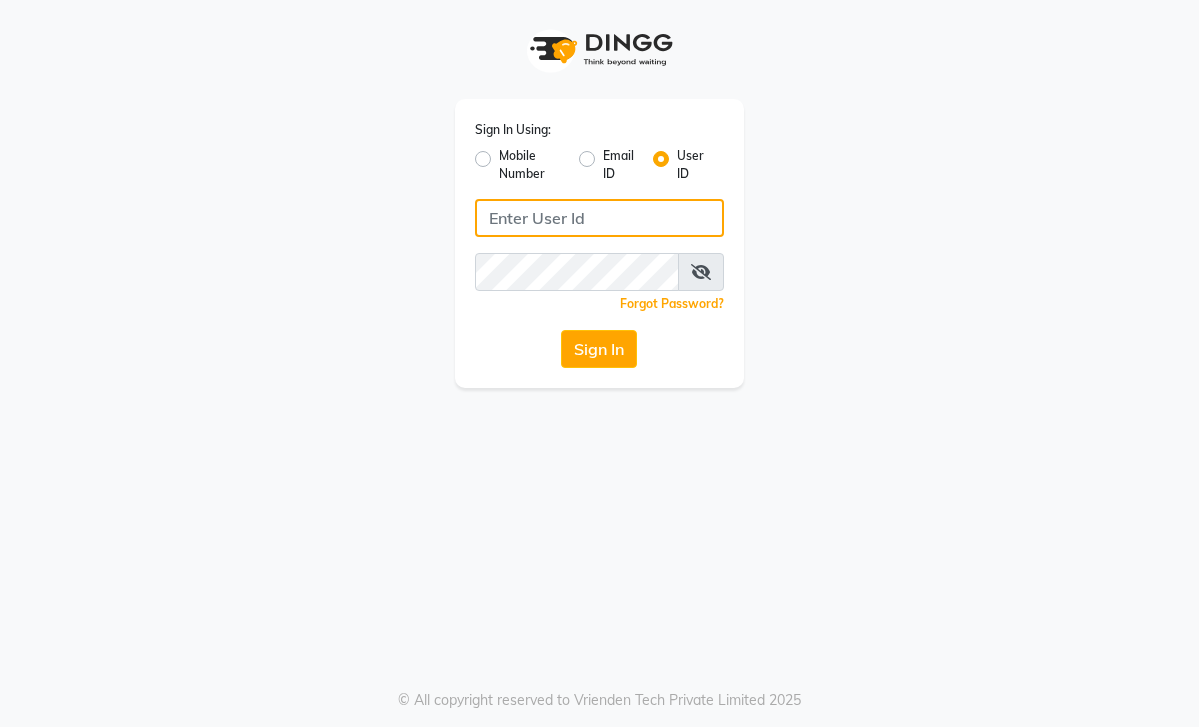 type on "9967133779" 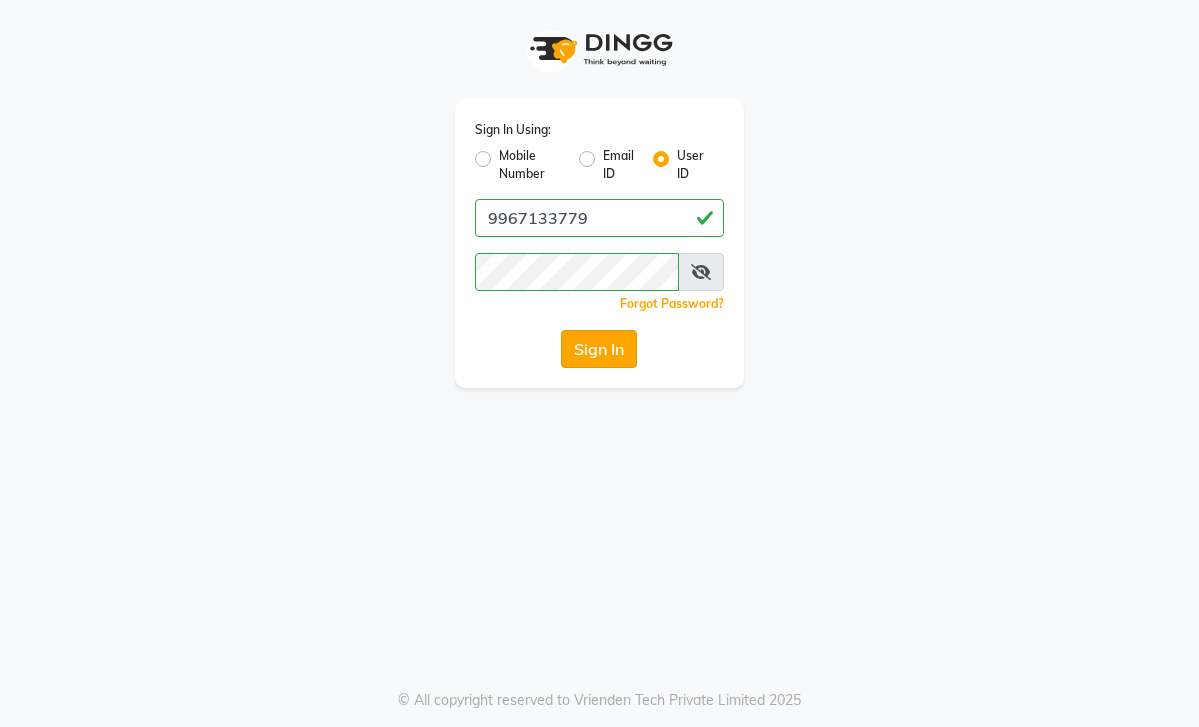 click on "Sign In" 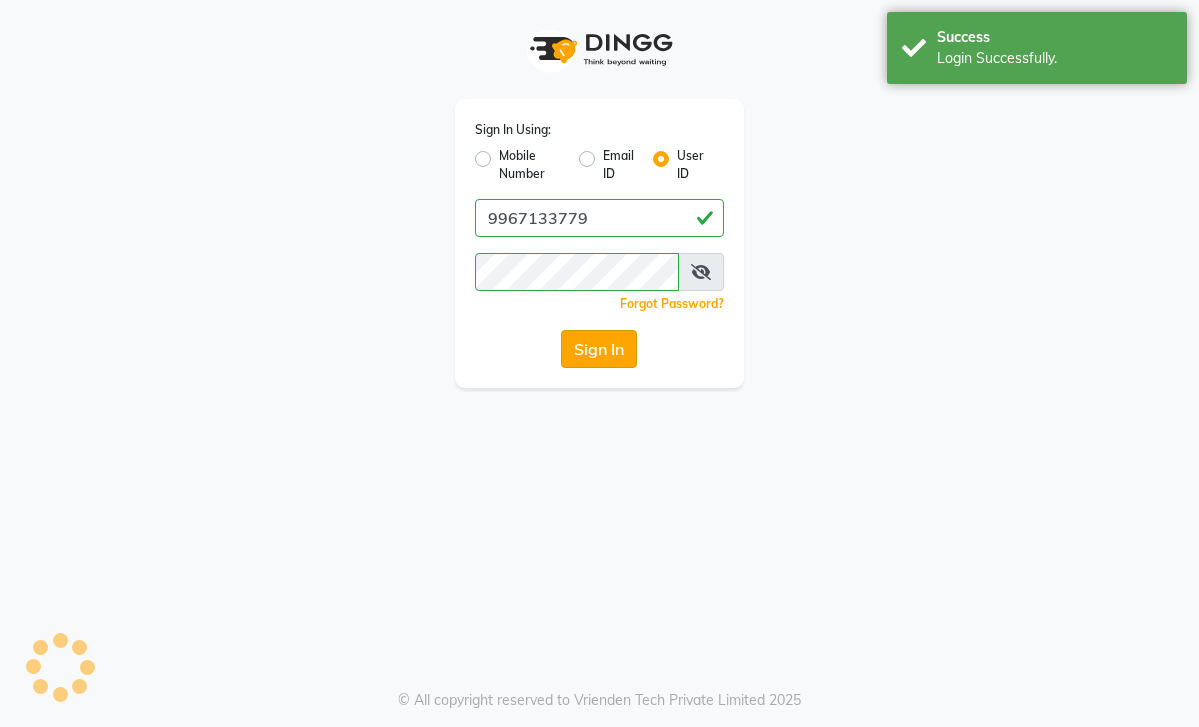 select on "8131" 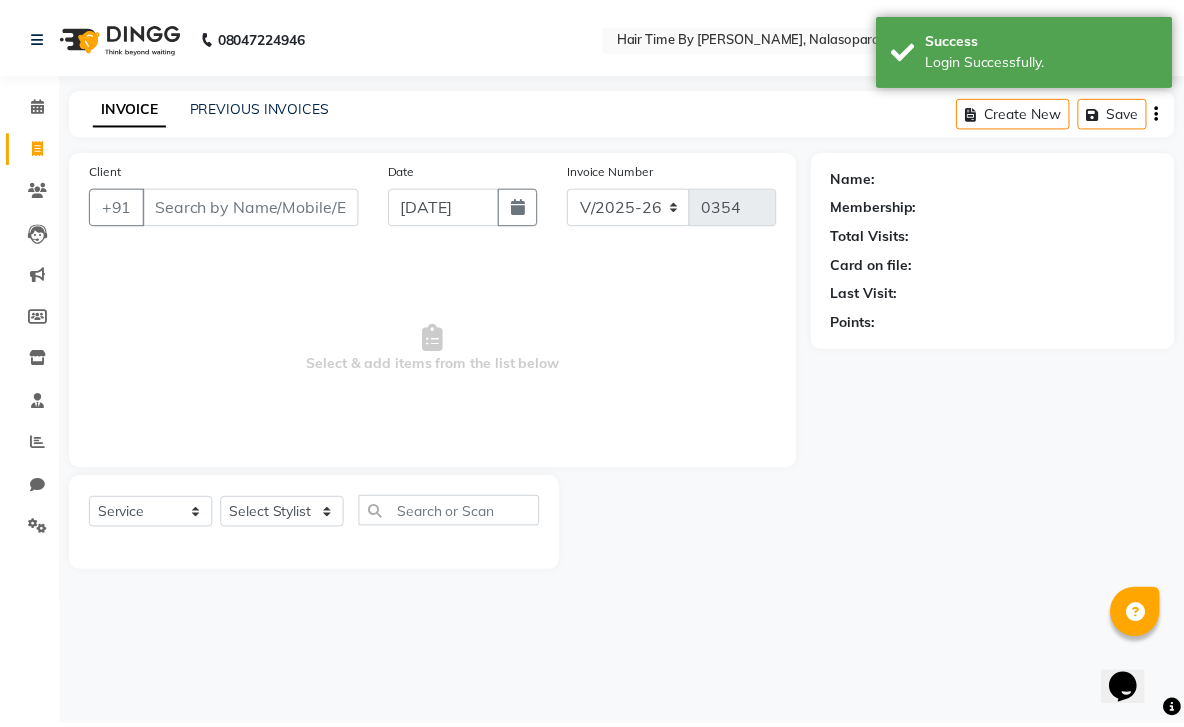 scroll, scrollTop: 0, scrollLeft: 0, axis: both 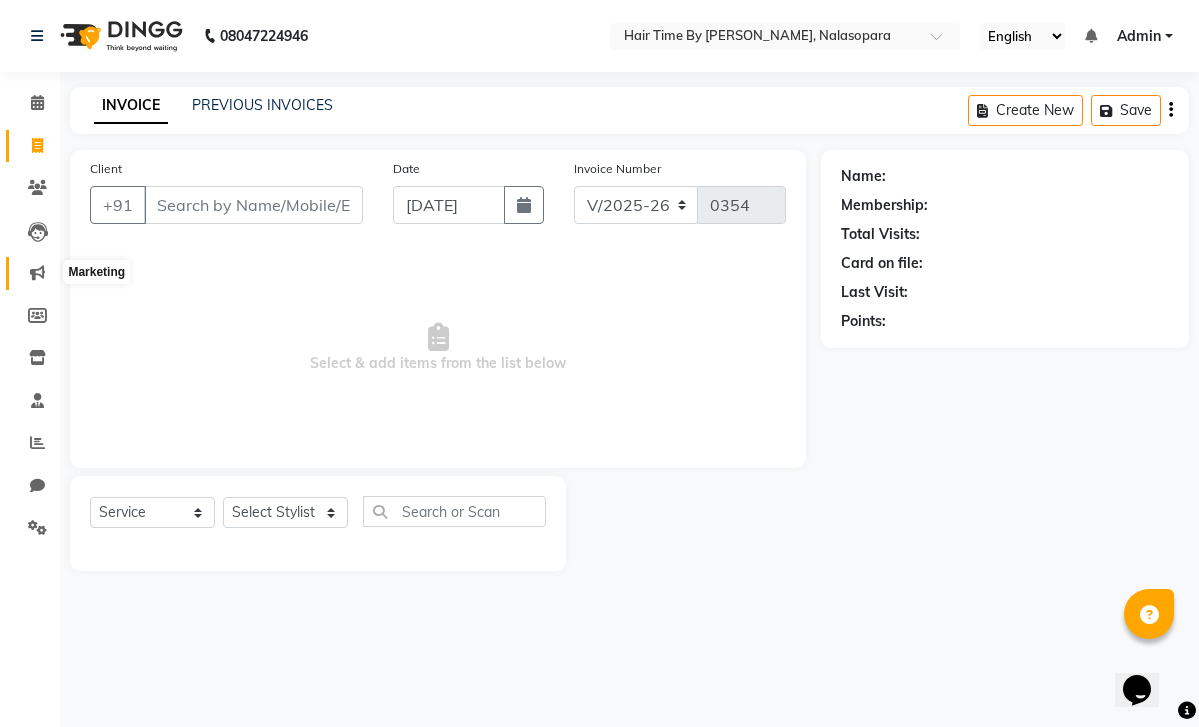 click 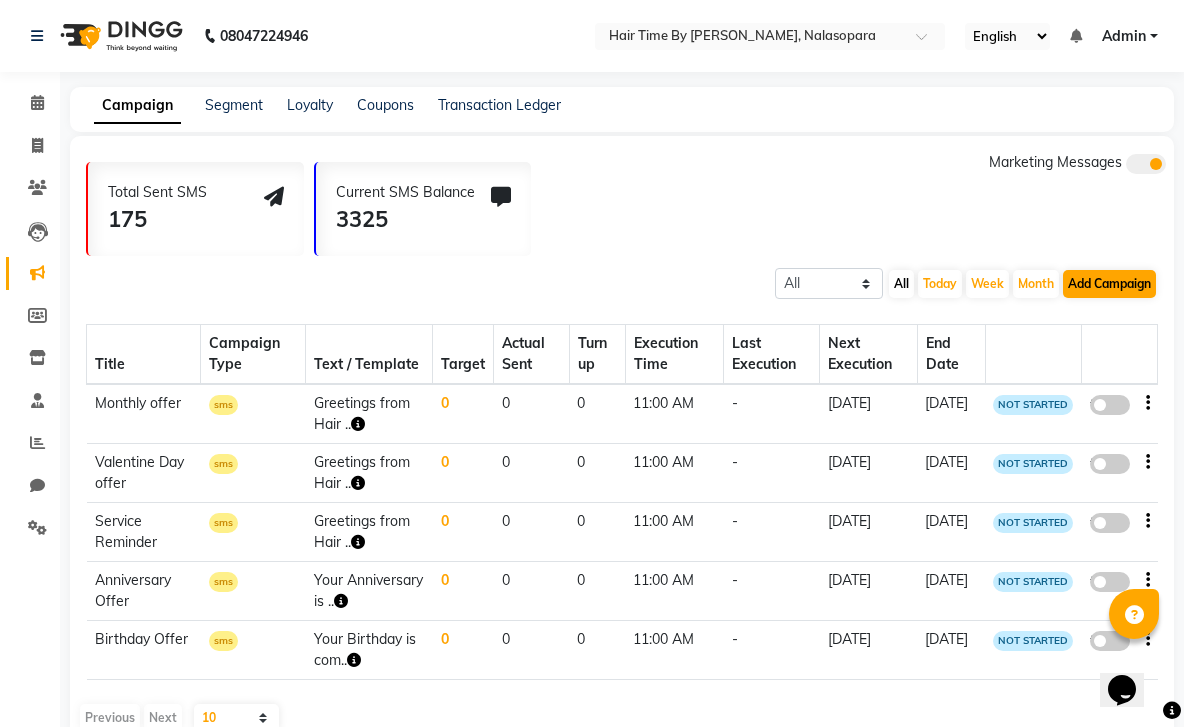 click on "Add Campaign" at bounding box center [1109, 284] 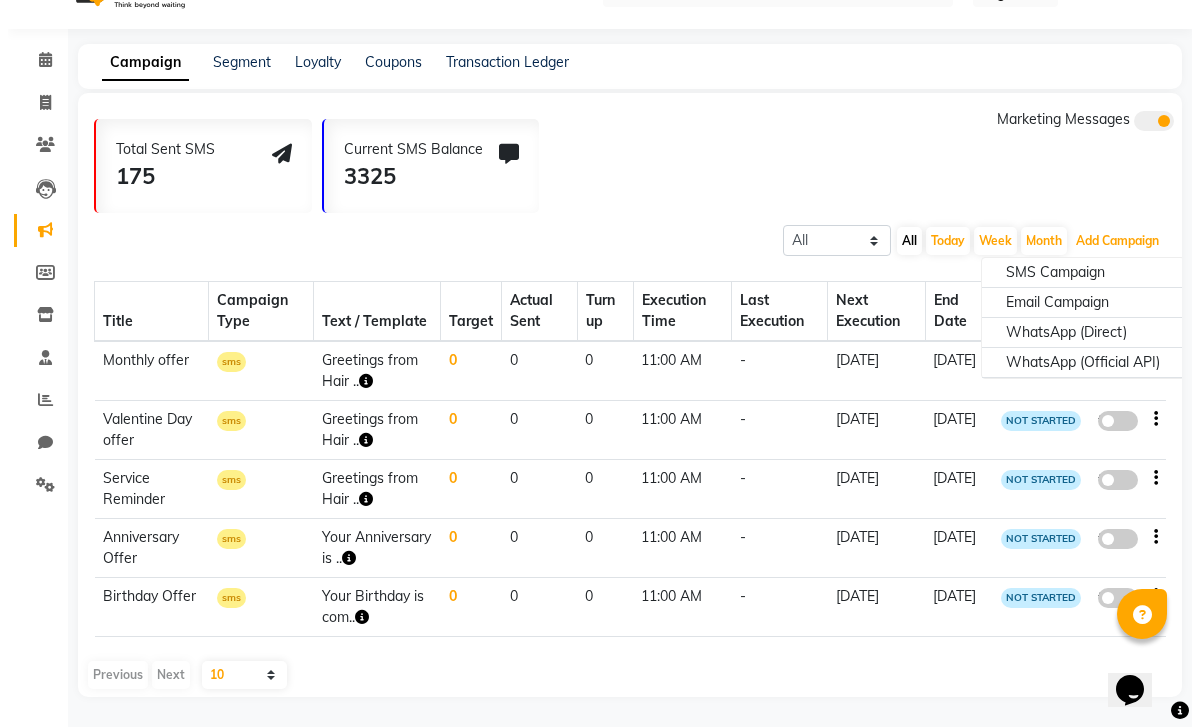 scroll, scrollTop: 43, scrollLeft: 0, axis: vertical 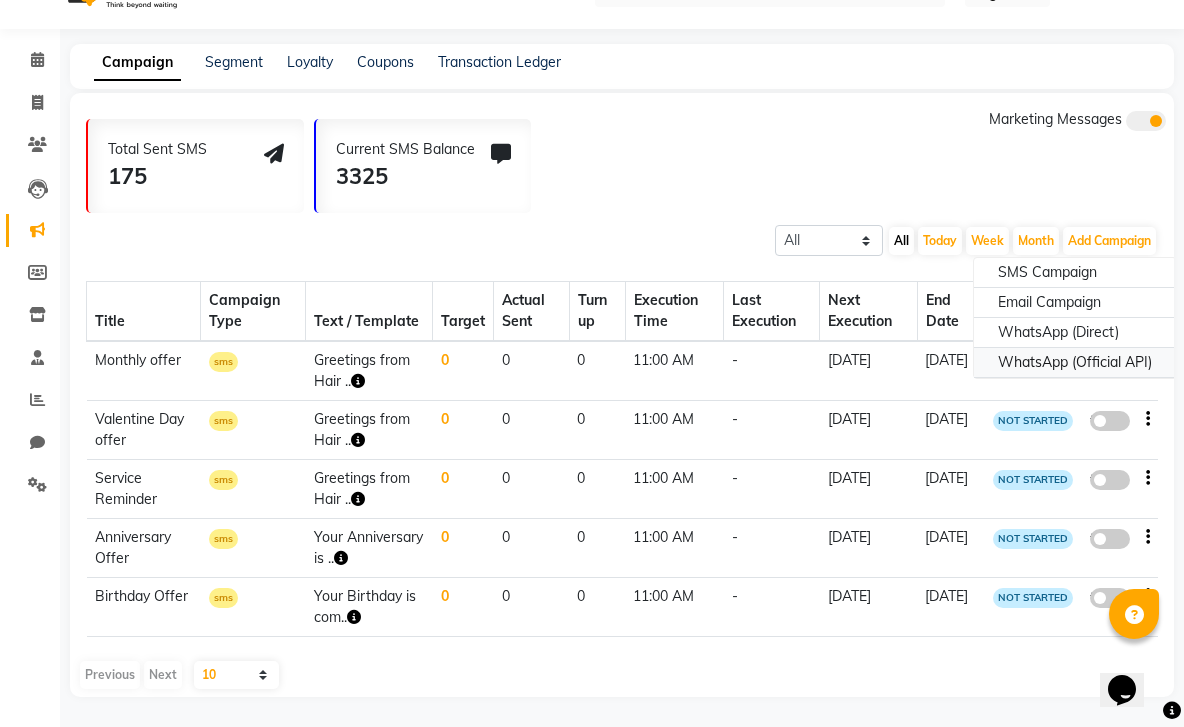 click on "WhatsApp (Official API)" 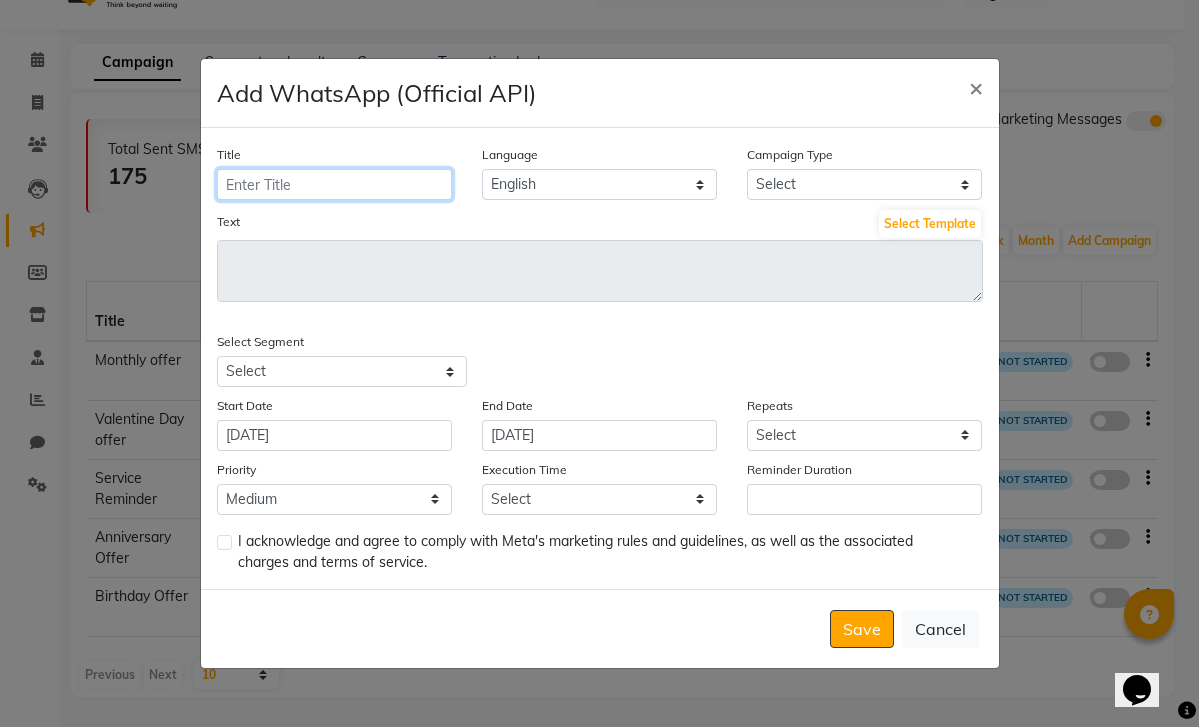 click on "Title" at bounding box center [334, 184] 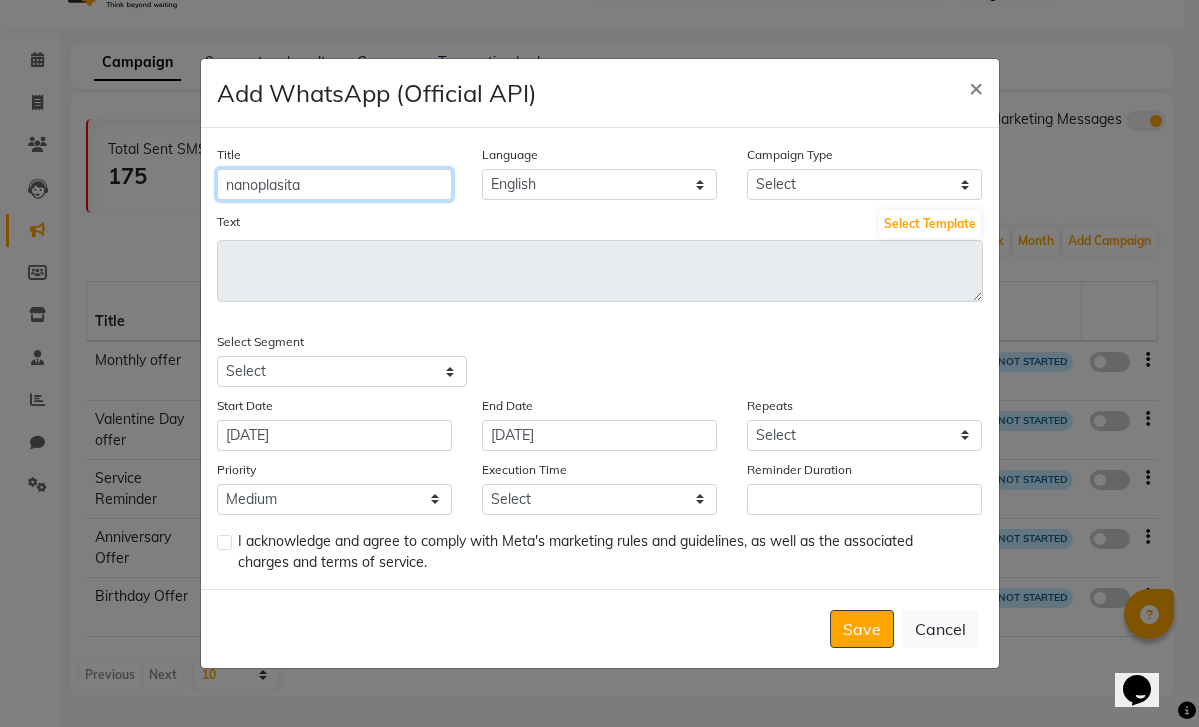 type on "nanoplasita" 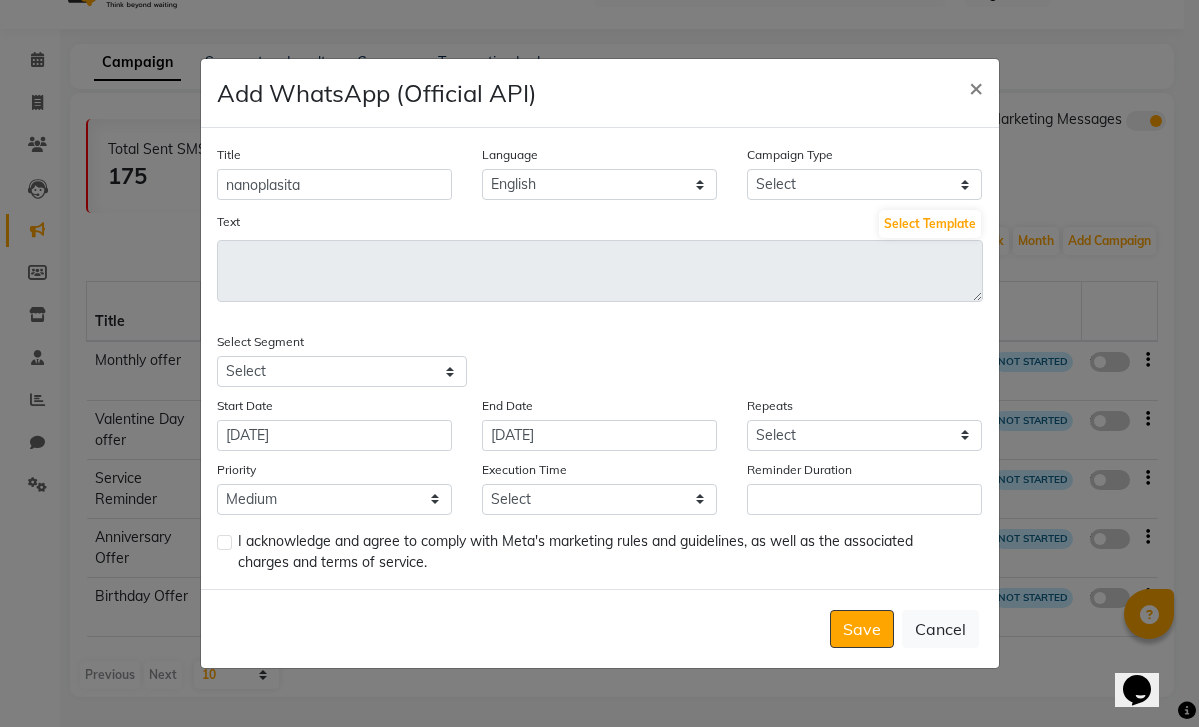 click on "Text" at bounding box center (600, 271) 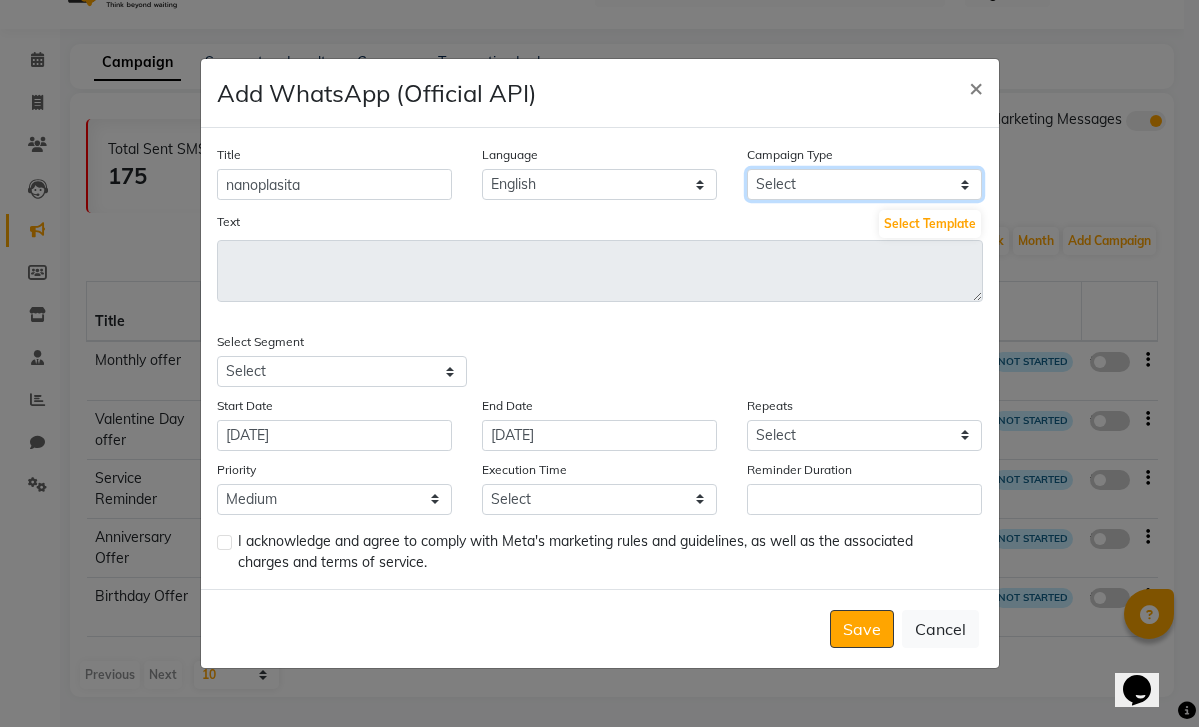 click on "Select Birthday Anniversary Promotional Service reminder" at bounding box center [864, 184] 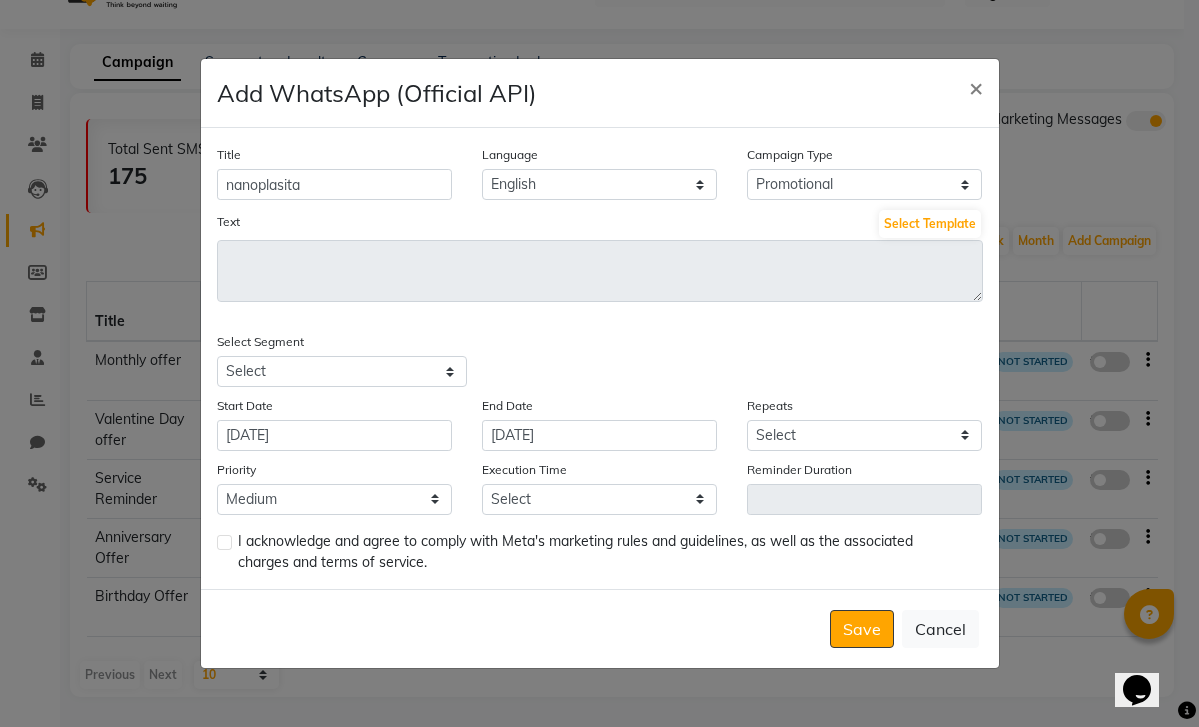 click on "Text" at bounding box center (600, 271) 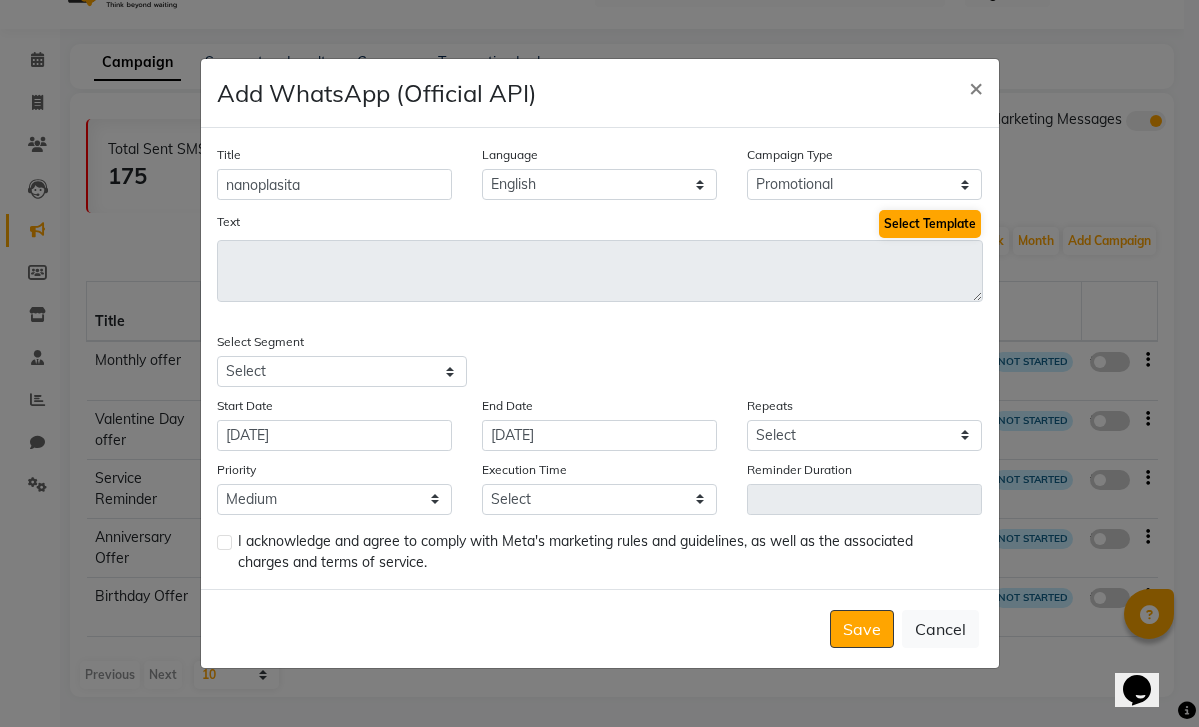 click on "Select Template" 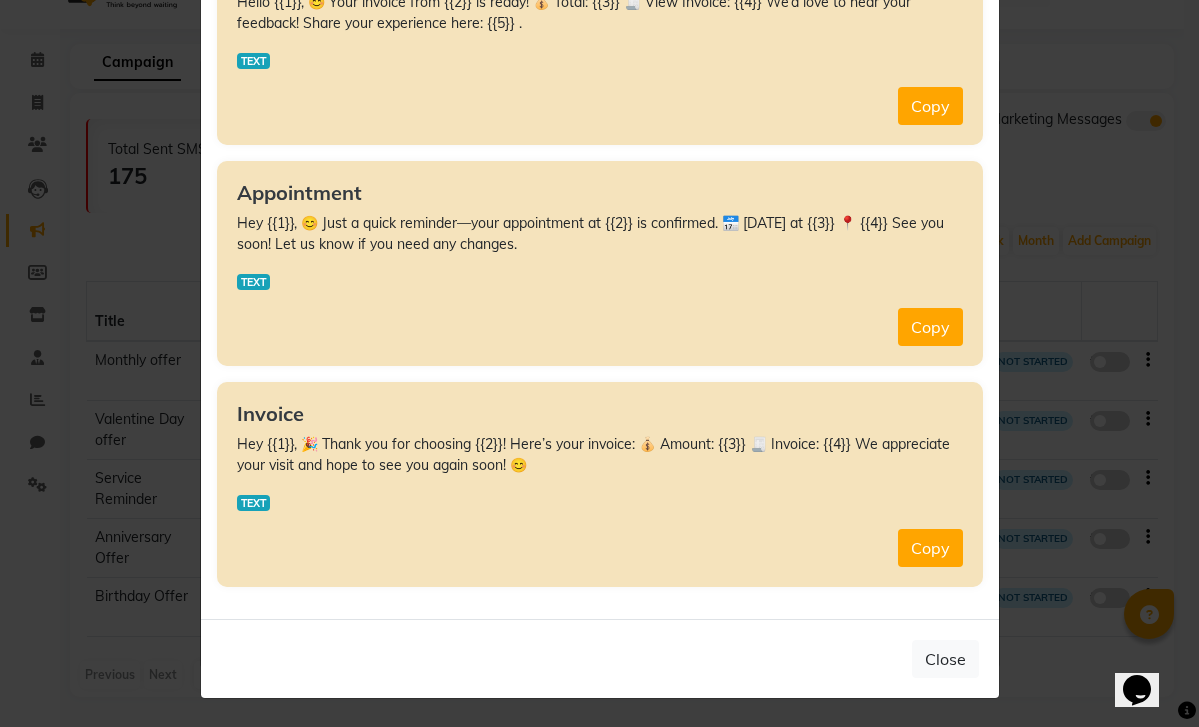 scroll, scrollTop: 221, scrollLeft: 0, axis: vertical 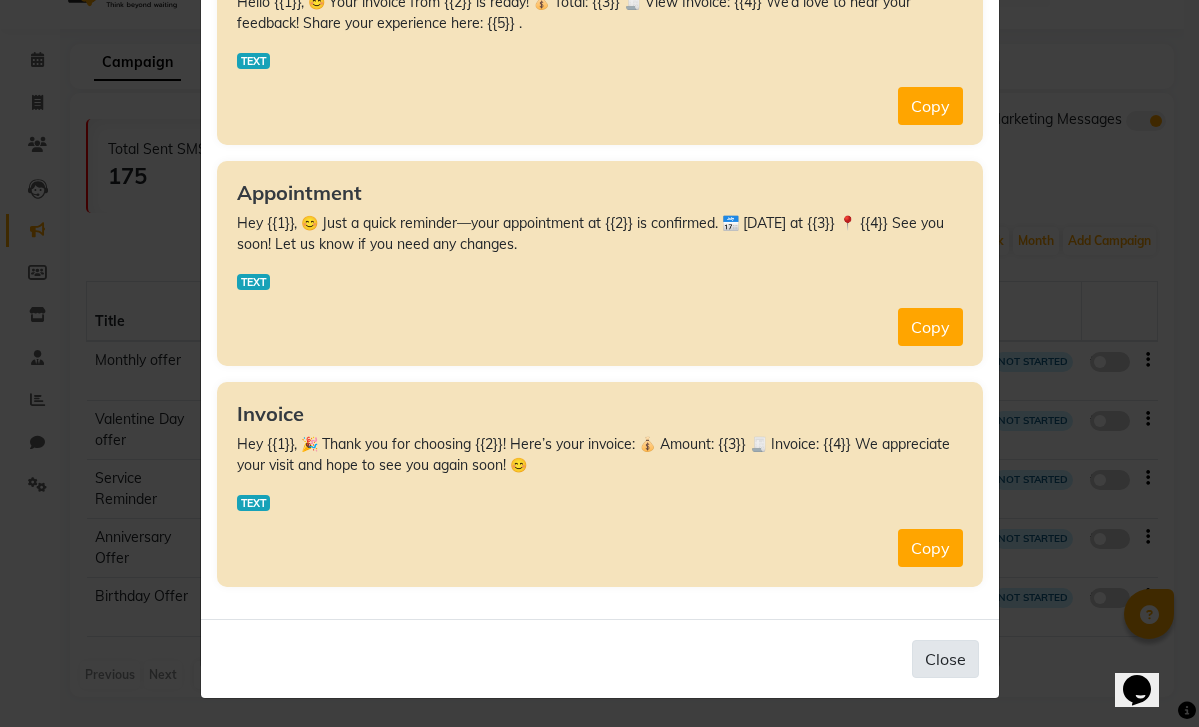 click on "Close" 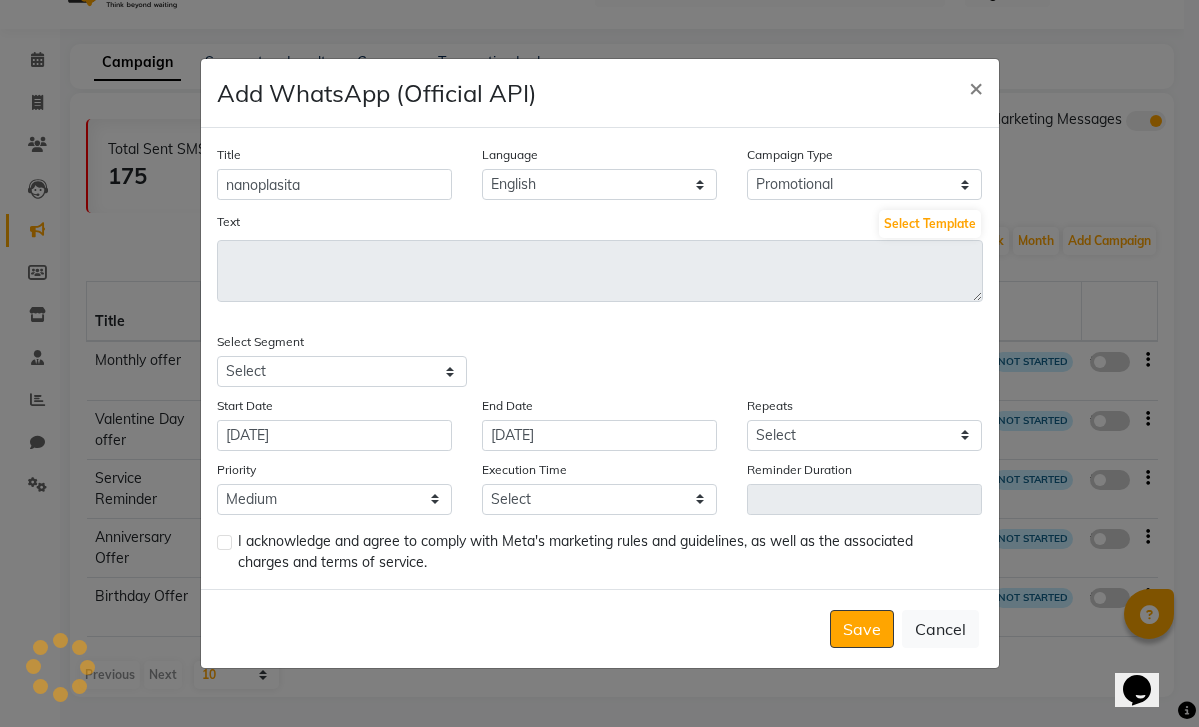click on "Text" at bounding box center (600, 271) 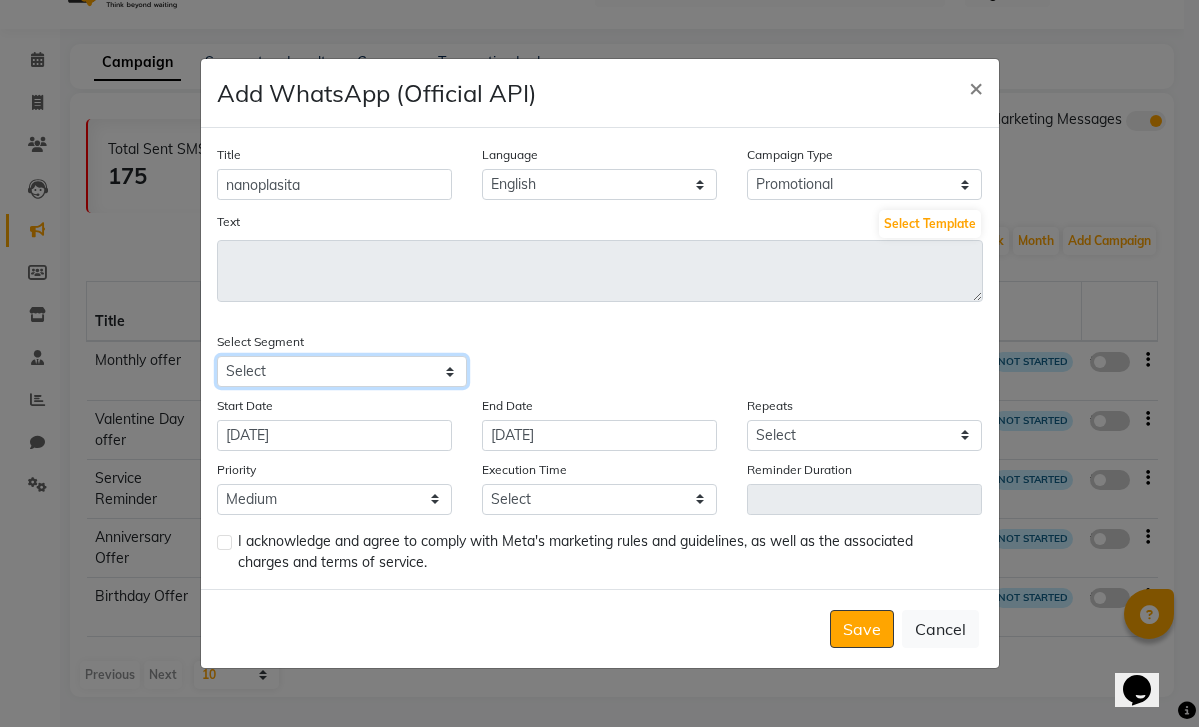 select on "38955" 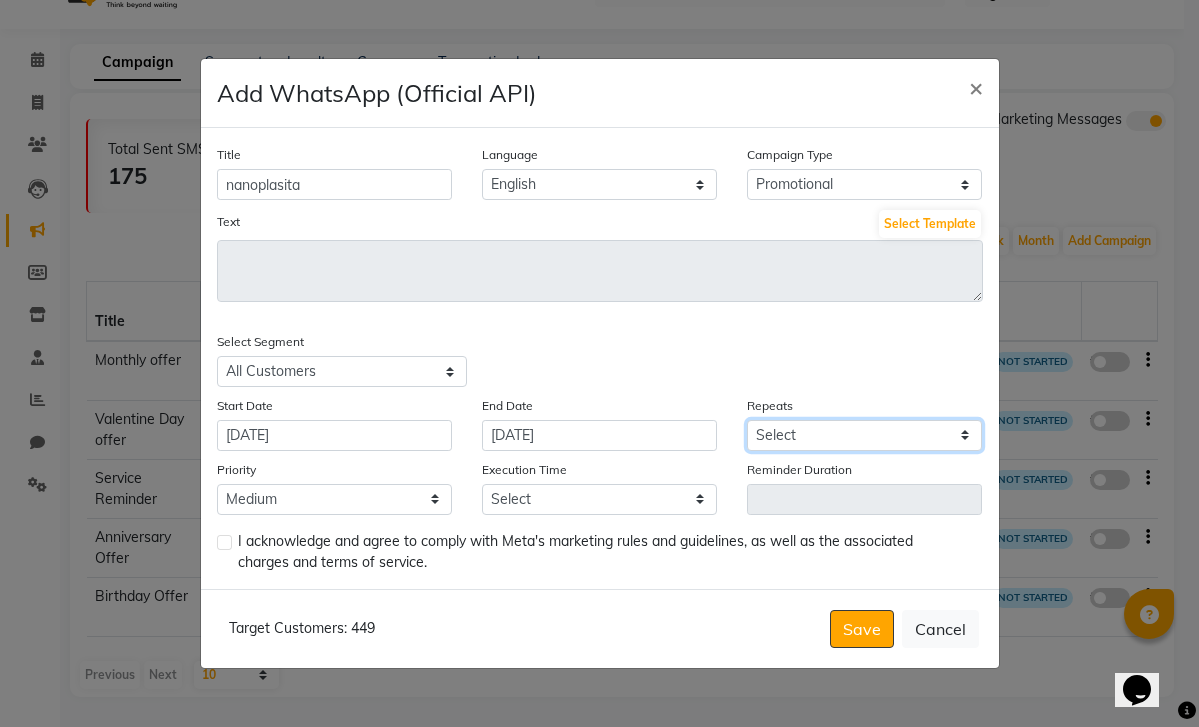 select on "1" 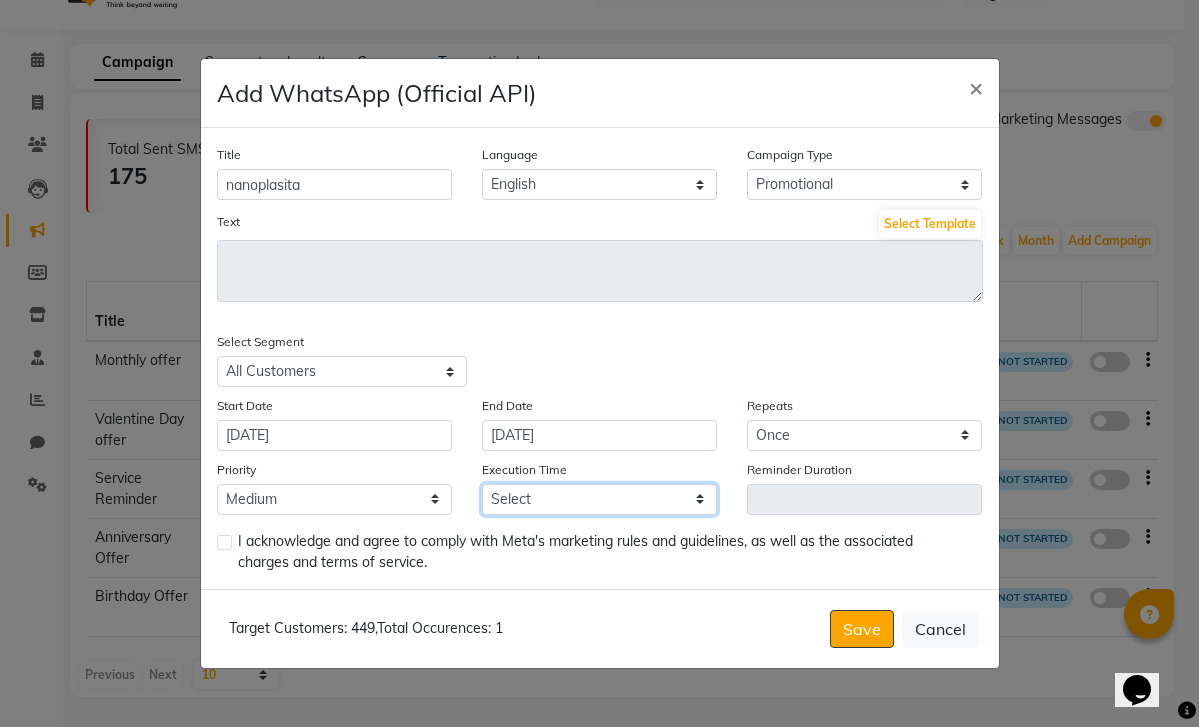 click on "Select 09:00 AM 09:15 AM 09:30 AM 09:45 AM 10:00 AM 10:15 AM 10:30 AM 10:45 AM 11:00 AM 11:15 AM 11:30 AM 11:45 AM 12:00 PM 12:15 PM 12:30 PM 12:45 PM 01:00 PM 01:15 PM 01:30 PM 01:45 PM 02:00 PM 02:15 PM 02:30 PM 02:45 PM 03:00 PM 03:15 PM 03:30 PM 03:45 PM 04:00 PM 04:15 PM 04:30 PM 04:45 PM 05:00 PM 05:15 PM 05:30 PM 05:45 PM 06:00 PM 06:15 PM 06:30 PM 06:45 PM 07:00 PM 07:15 PM 07:30 PM 07:45 PM 08:00 PM 08:15 PM 08:30 PM 08:45 PM 09:00 PM 09:15 PM 09:30 PM 09:45 PM" at bounding box center (599, 499) 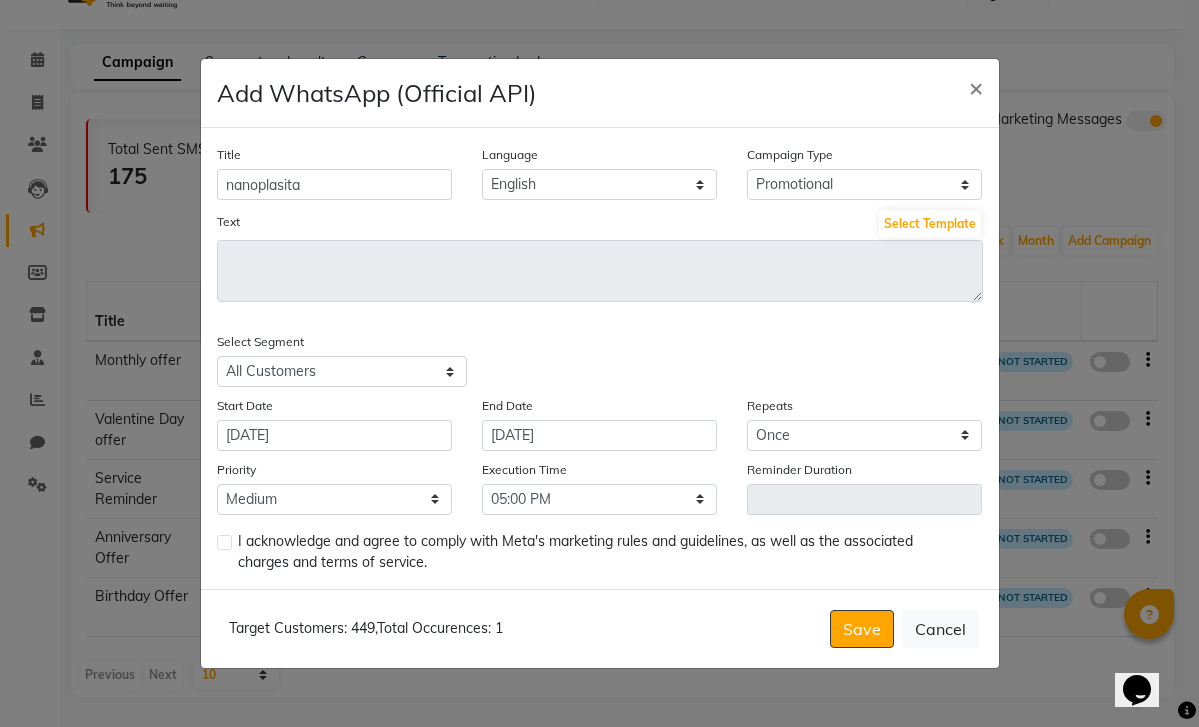click on "Reminder Duration" at bounding box center [864, 499] 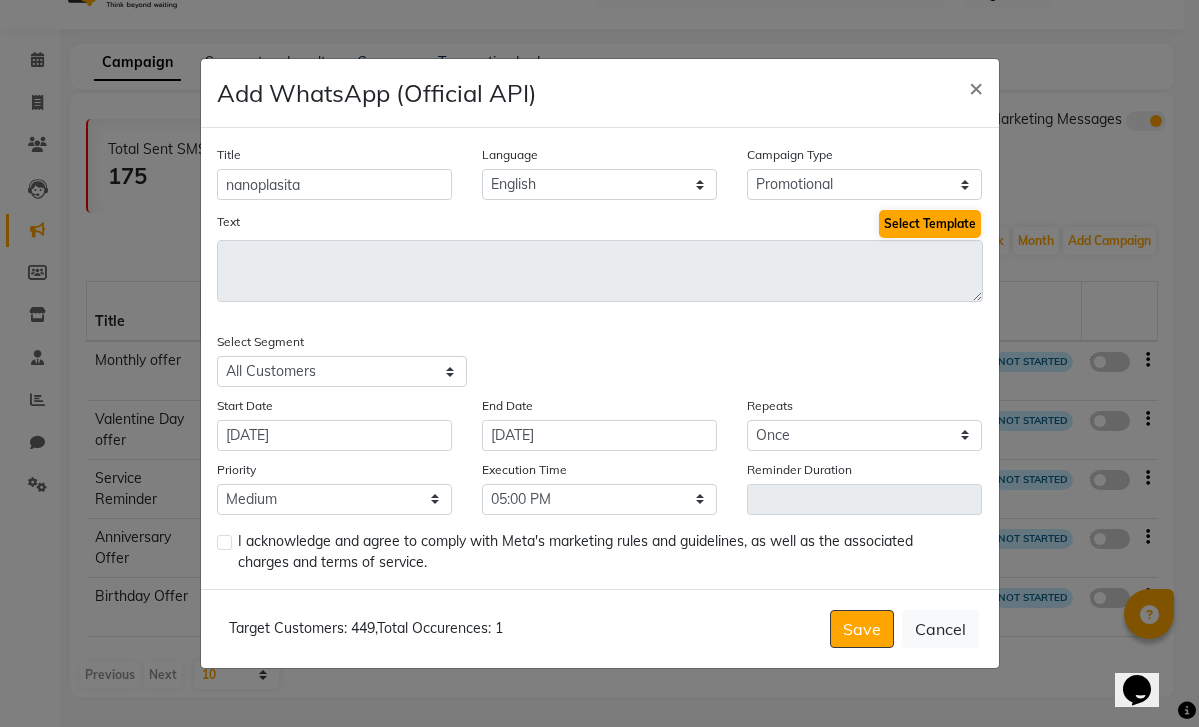 click on "Select Template" 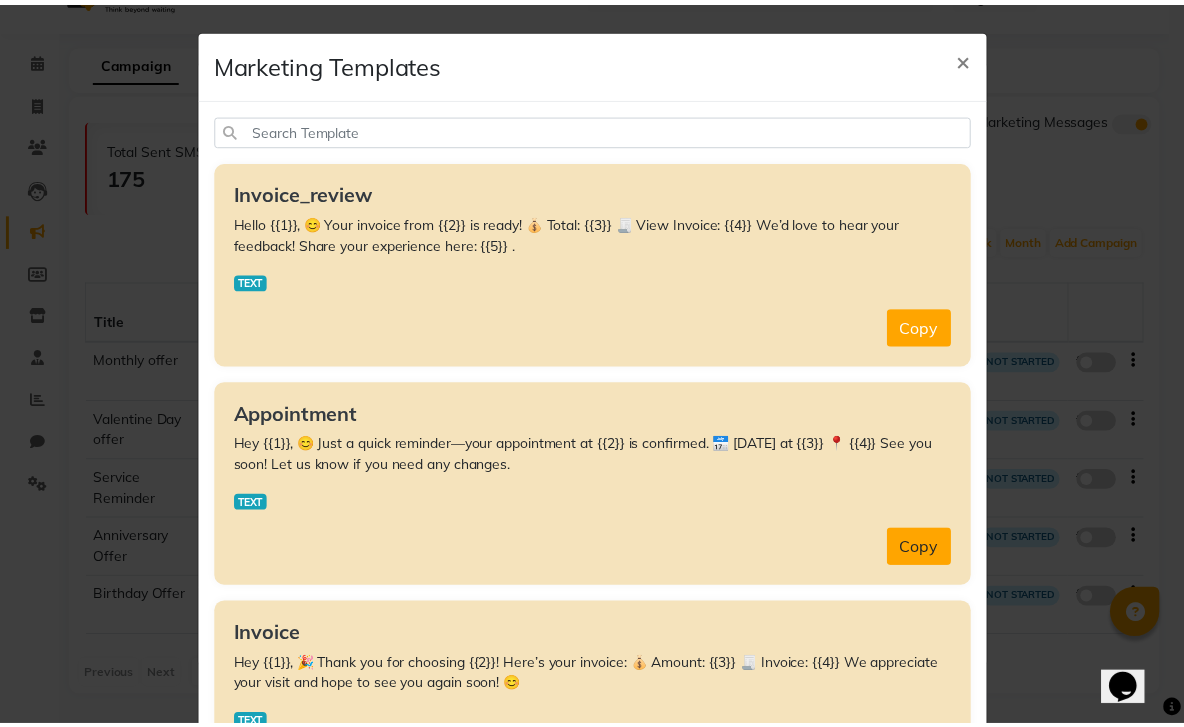 scroll, scrollTop: 0, scrollLeft: 0, axis: both 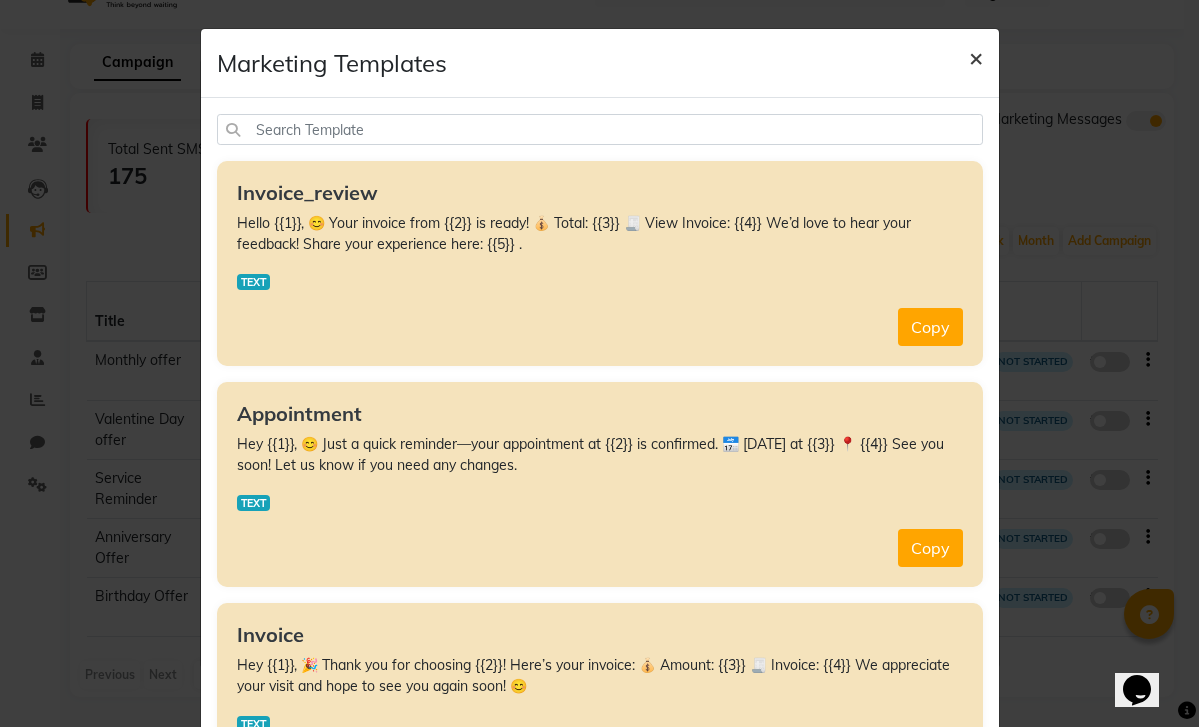 click on "×" 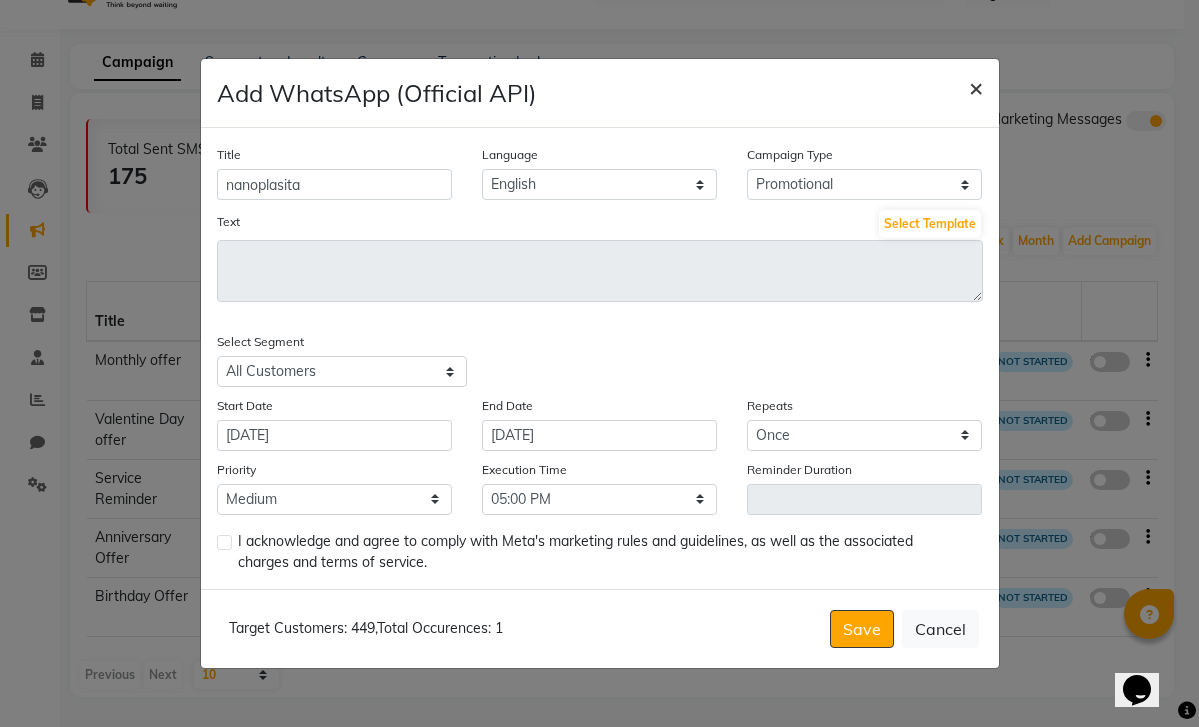 click on "×" 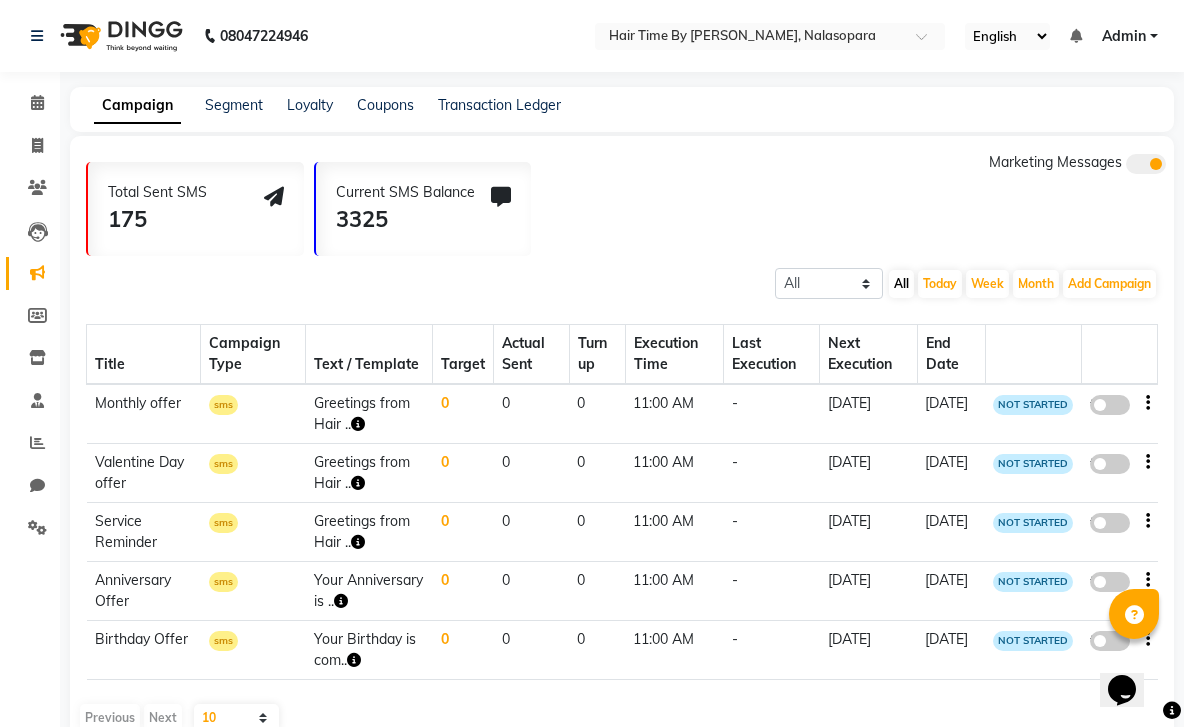 scroll, scrollTop: 0, scrollLeft: 0, axis: both 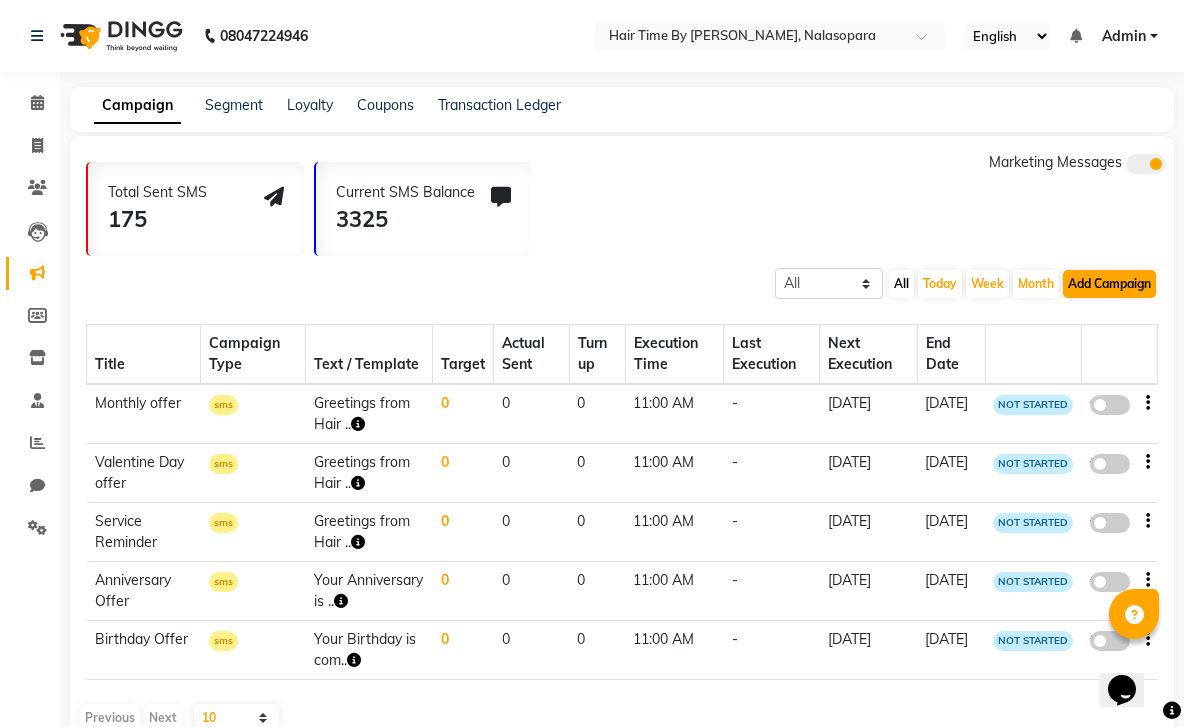 click on "Add Campaign" at bounding box center [1109, 284] 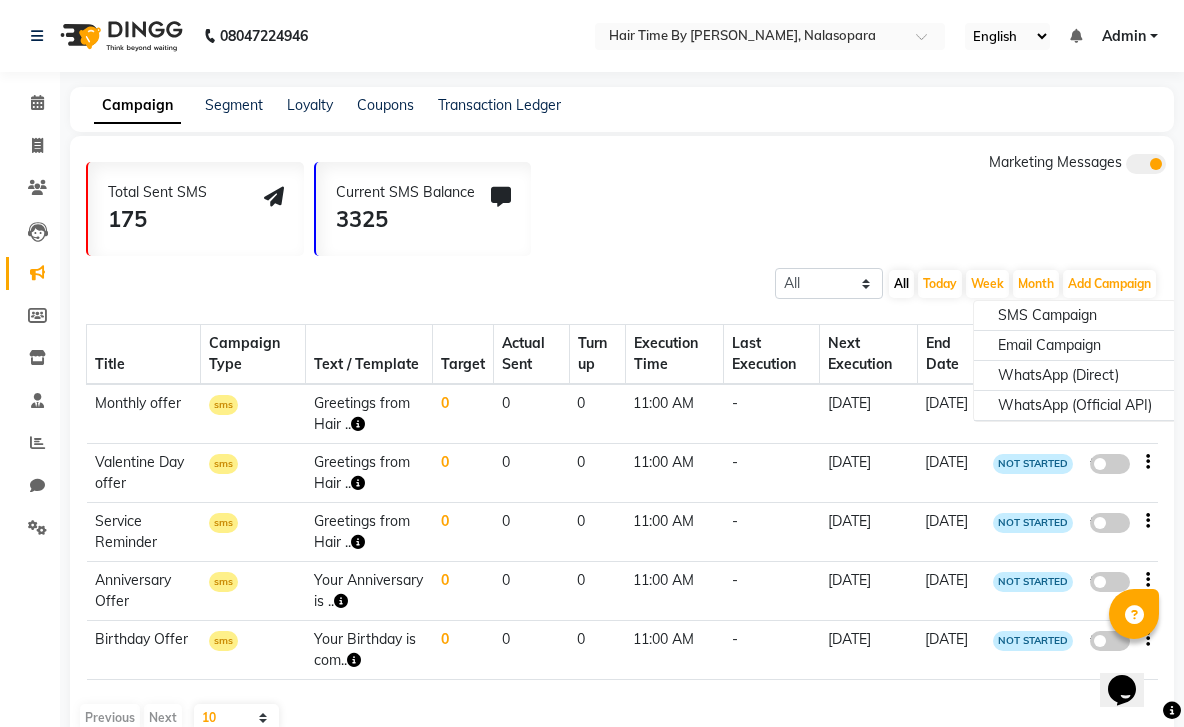 click on "Total Sent SMS 175 Current SMS Balance 3325 Marketing Messages" 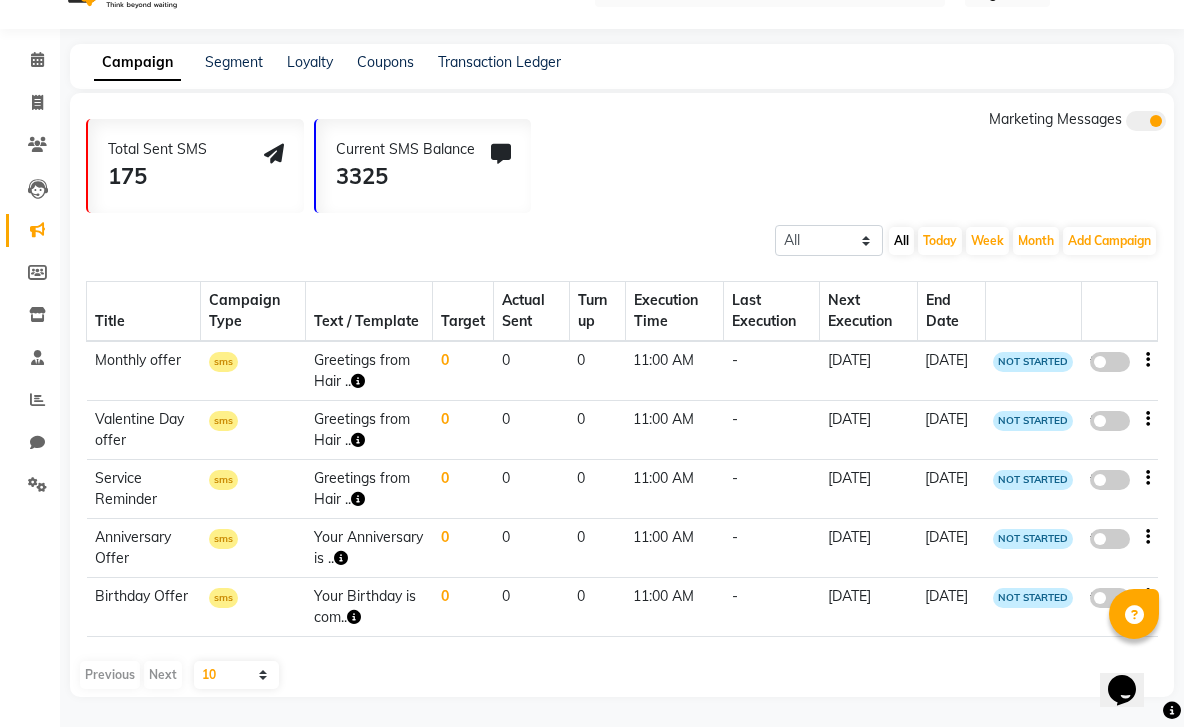 scroll, scrollTop: 43, scrollLeft: 0, axis: vertical 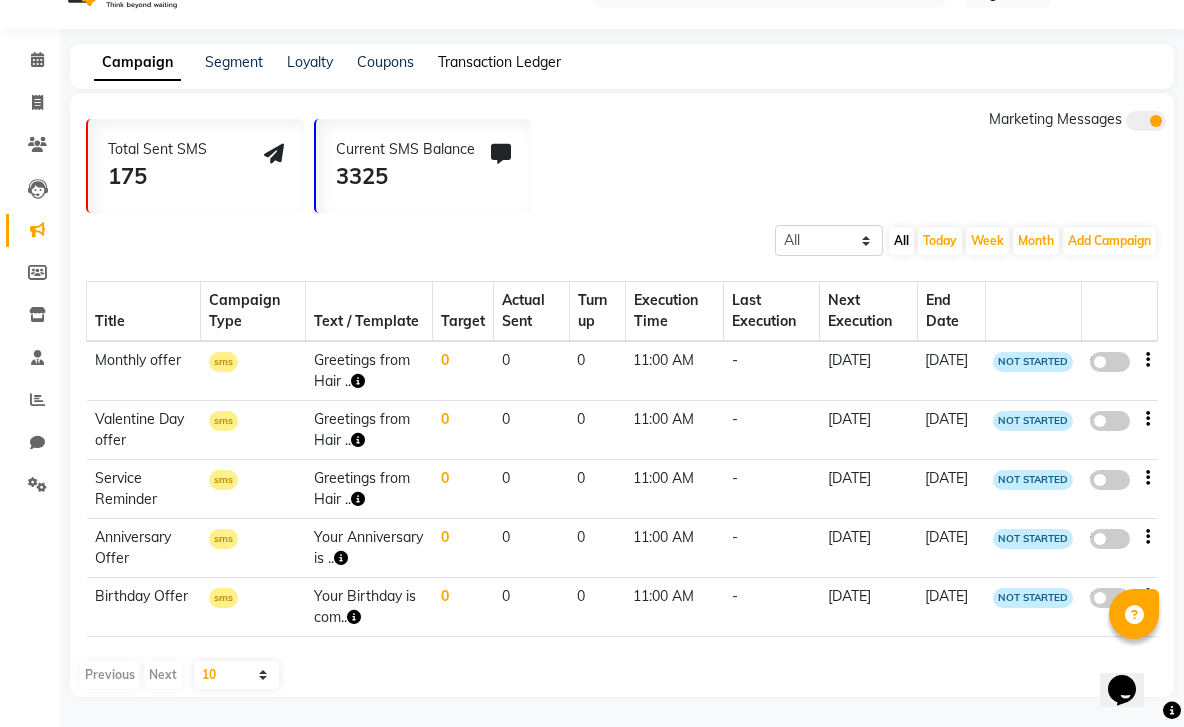 click on "Transaction Ledger" 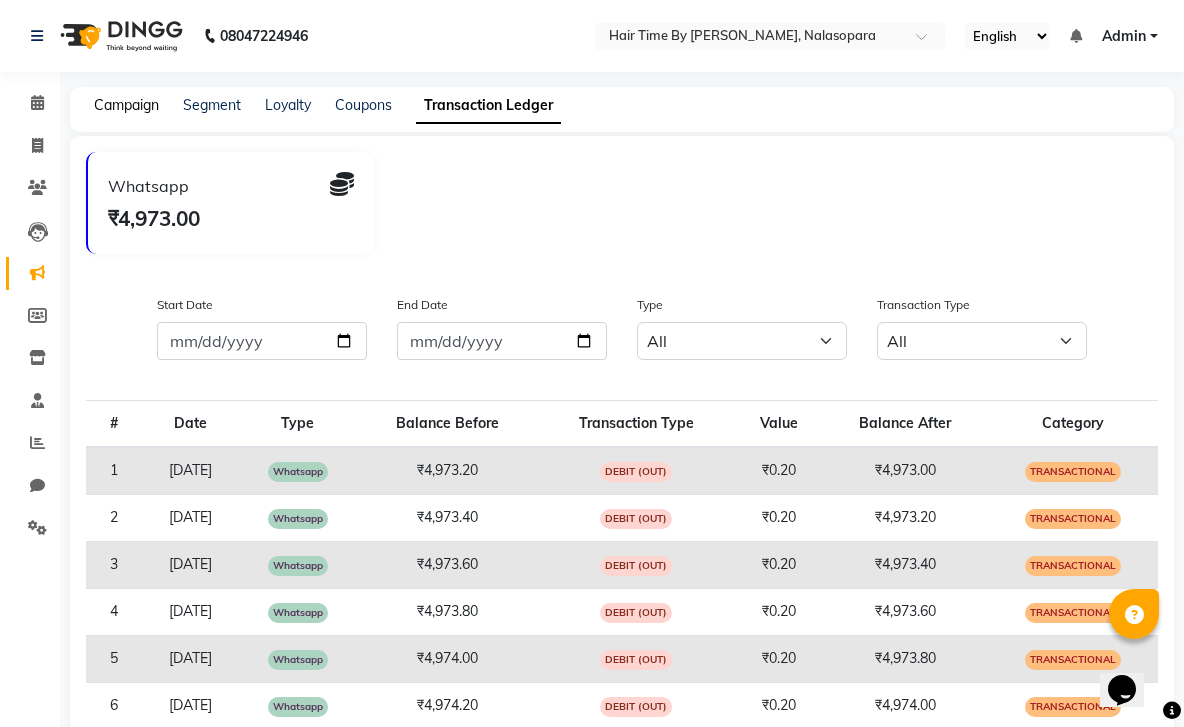 click on "Campaign" 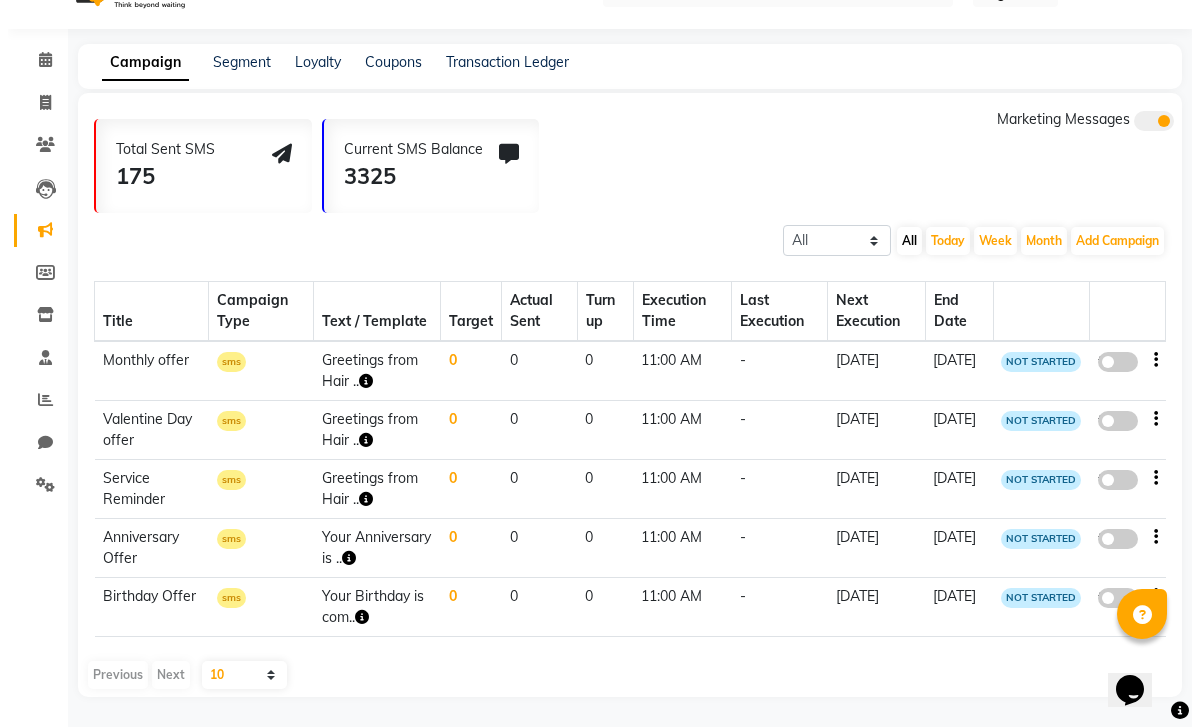 scroll, scrollTop: 43, scrollLeft: 0, axis: vertical 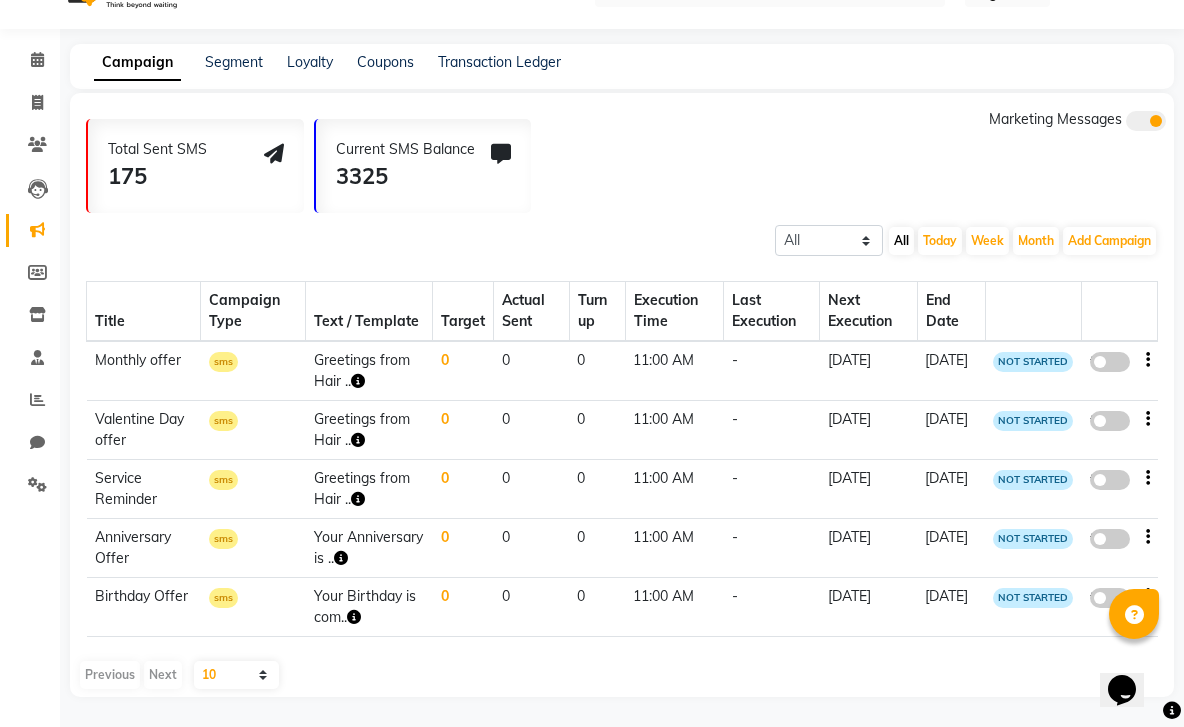 click on "sms" 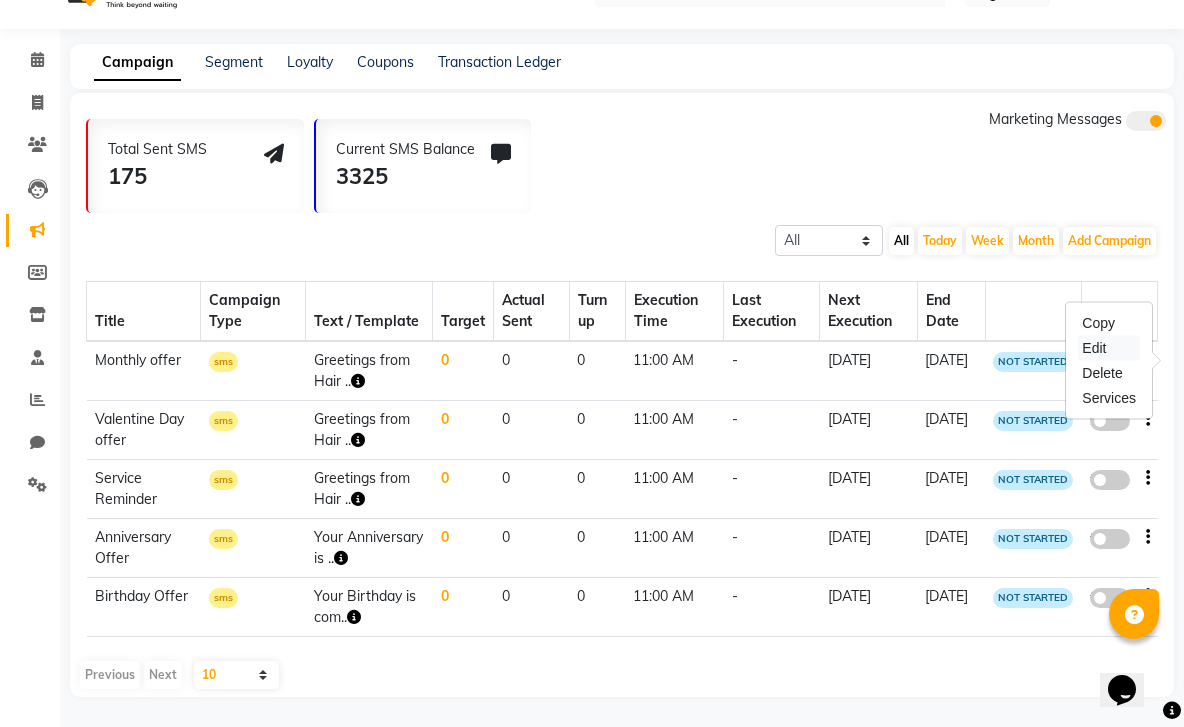 click on "Edit" at bounding box center [1109, 348] 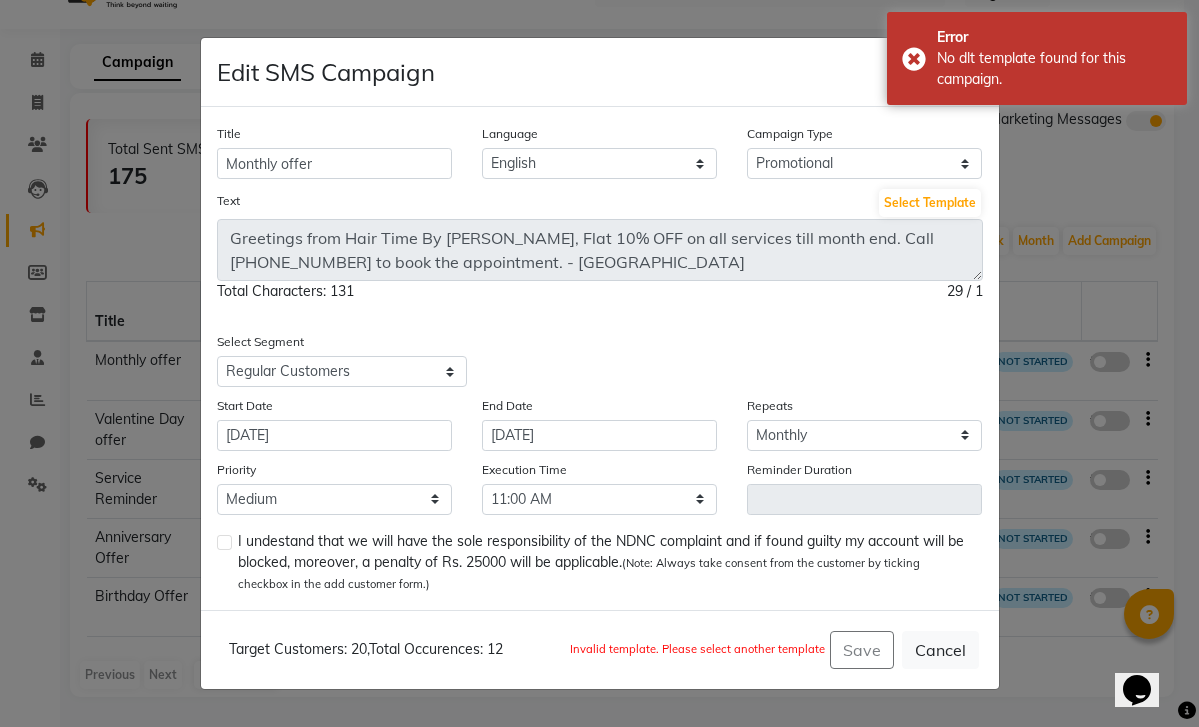 click on "Greetings from Hair Time By [PERSON_NAME], Flat 10% OFF on all services till month end. Call [PHONE_NUMBER] to book the appointment. - [GEOGRAPHIC_DATA]" at bounding box center [600, 250] 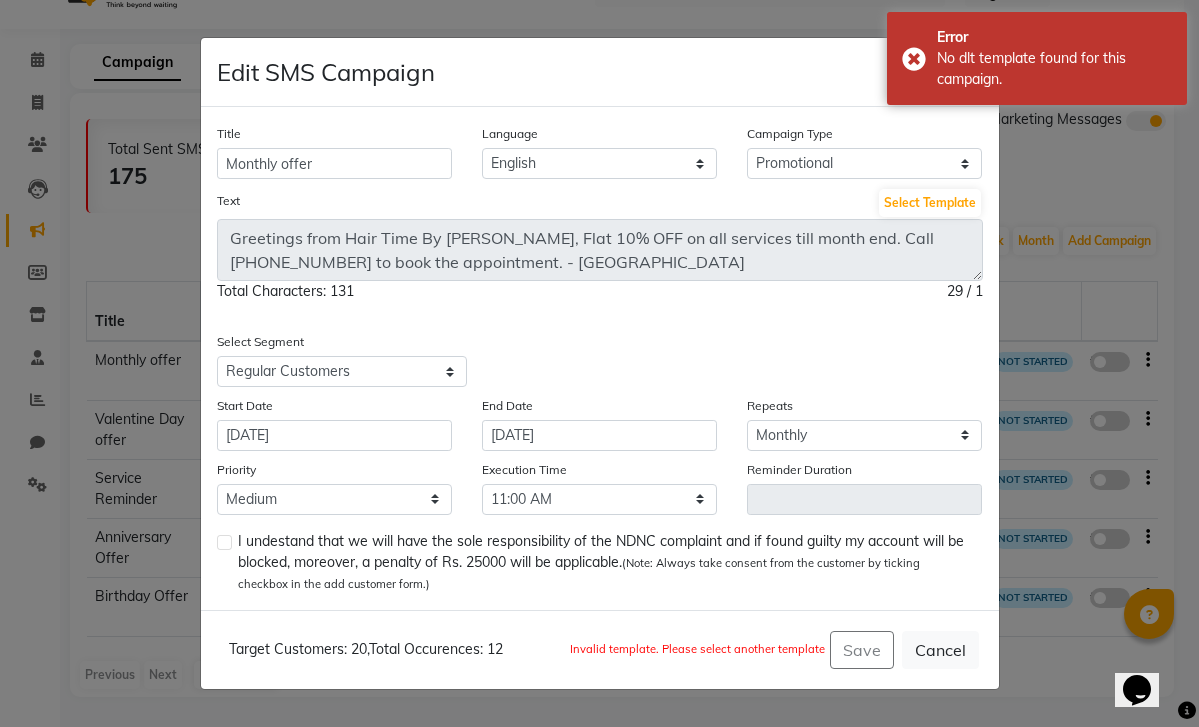 click on "Greetings from Hair Time By [PERSON_NAME], Flat 10% OFF on all services till month end. Call [PHONE_NUMBER] to book the appointment. - [GEOGRAPHIC_DATA]" at bounding box center [600, 250] 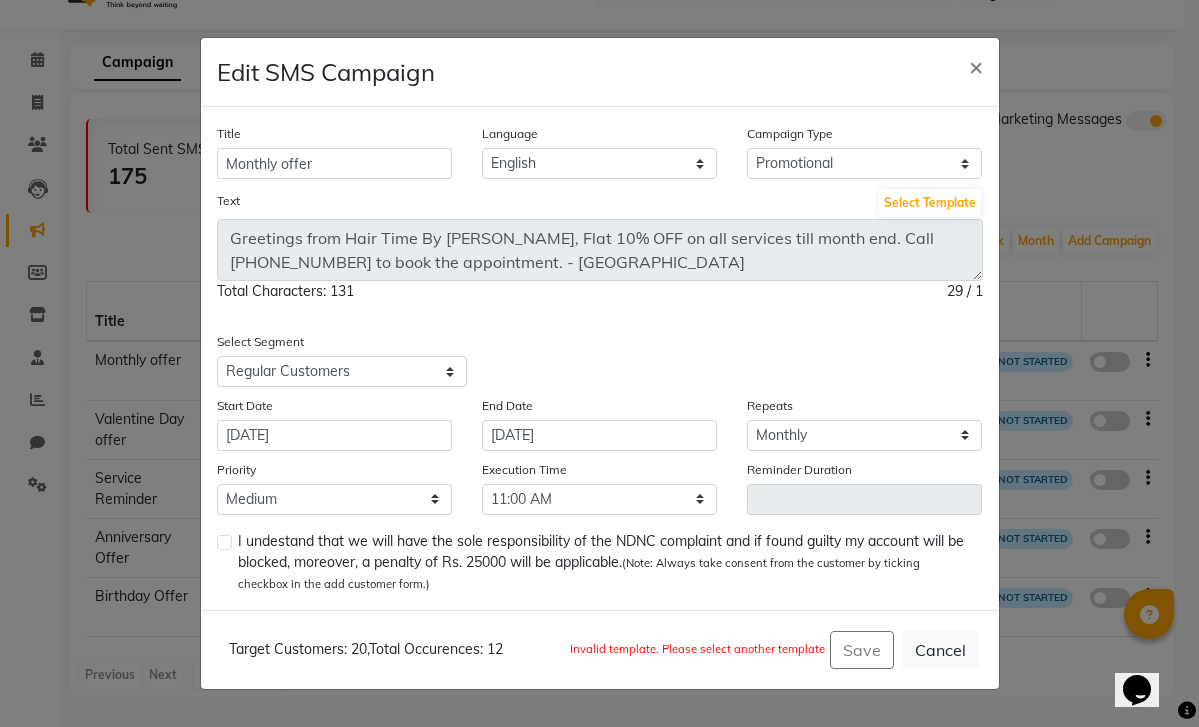 click on "Greetings from Hair Time By [PERSON_NAME], Flat 10% OFF on all services till month end. Call [PHONE_NUMBER] to book the appointment. - [GEOGRAPHIC_DATA]" at bounding box center (600, 250) 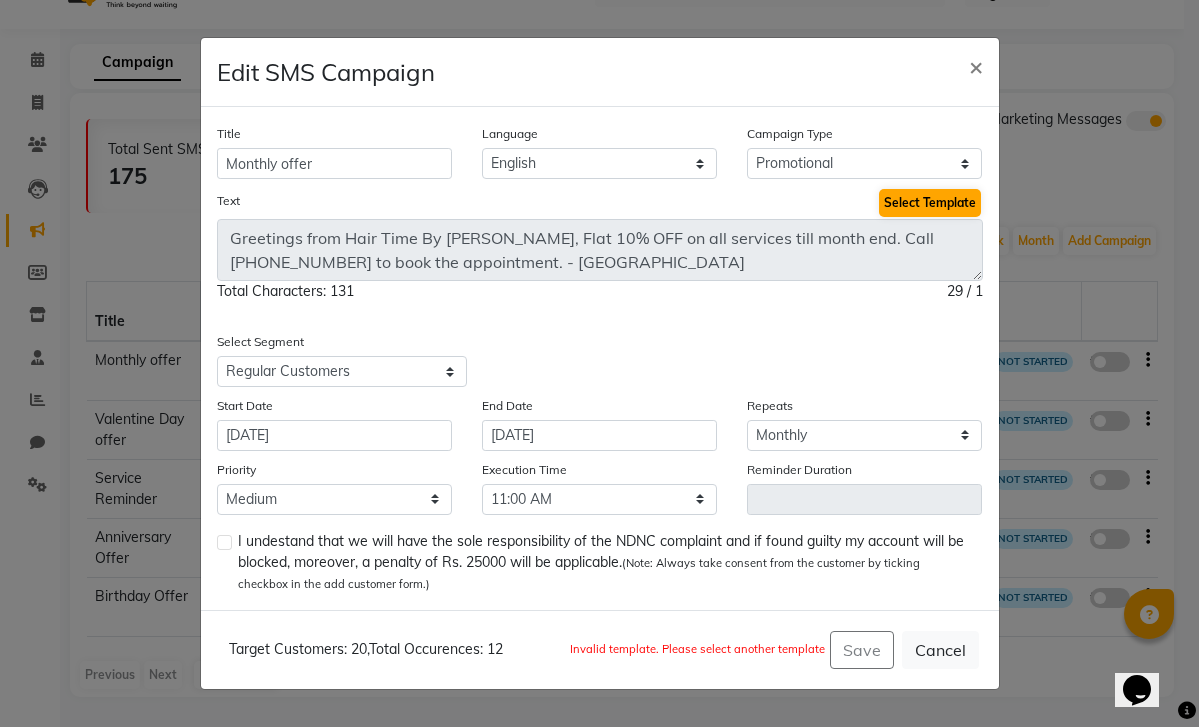 click on "Select Template" 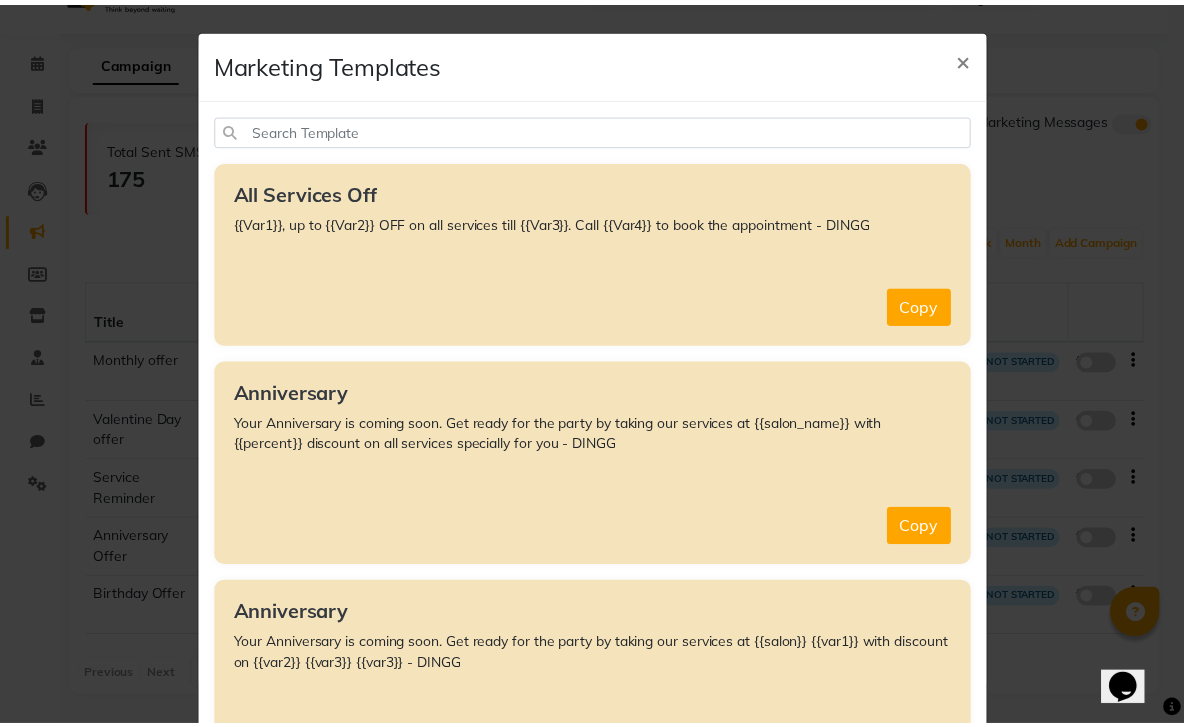 scroll, scrollTop: 0, scrollLeft: 0, axis: both 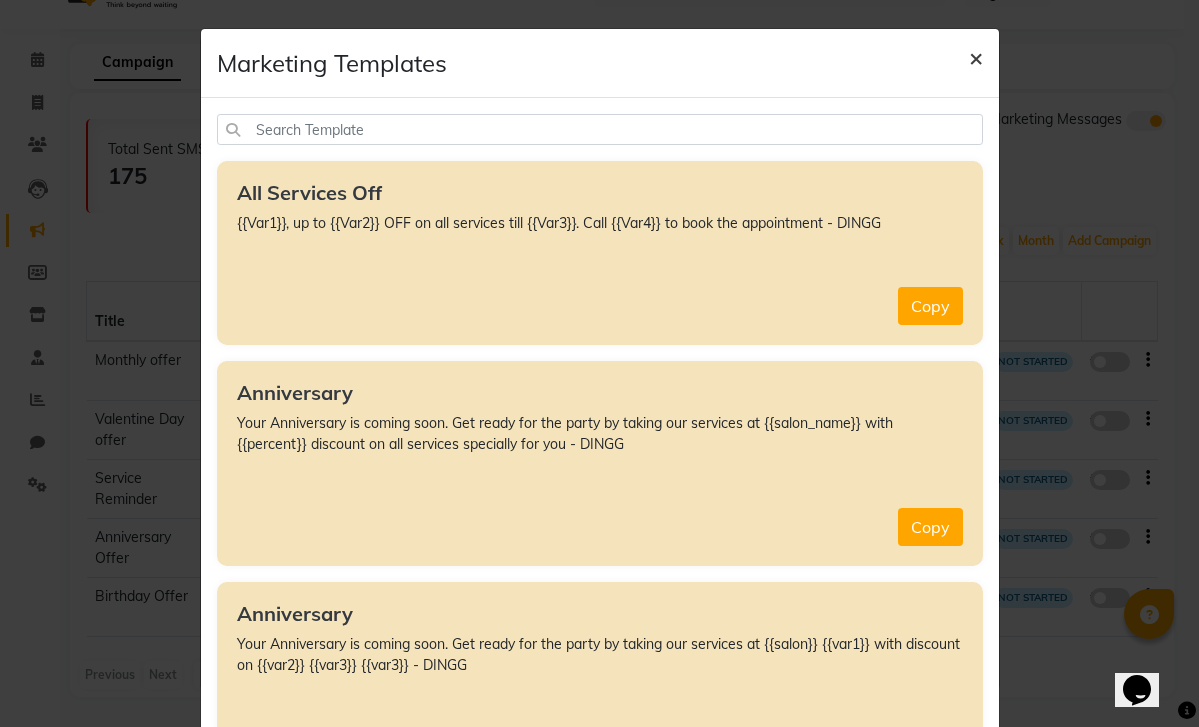 click on "×" 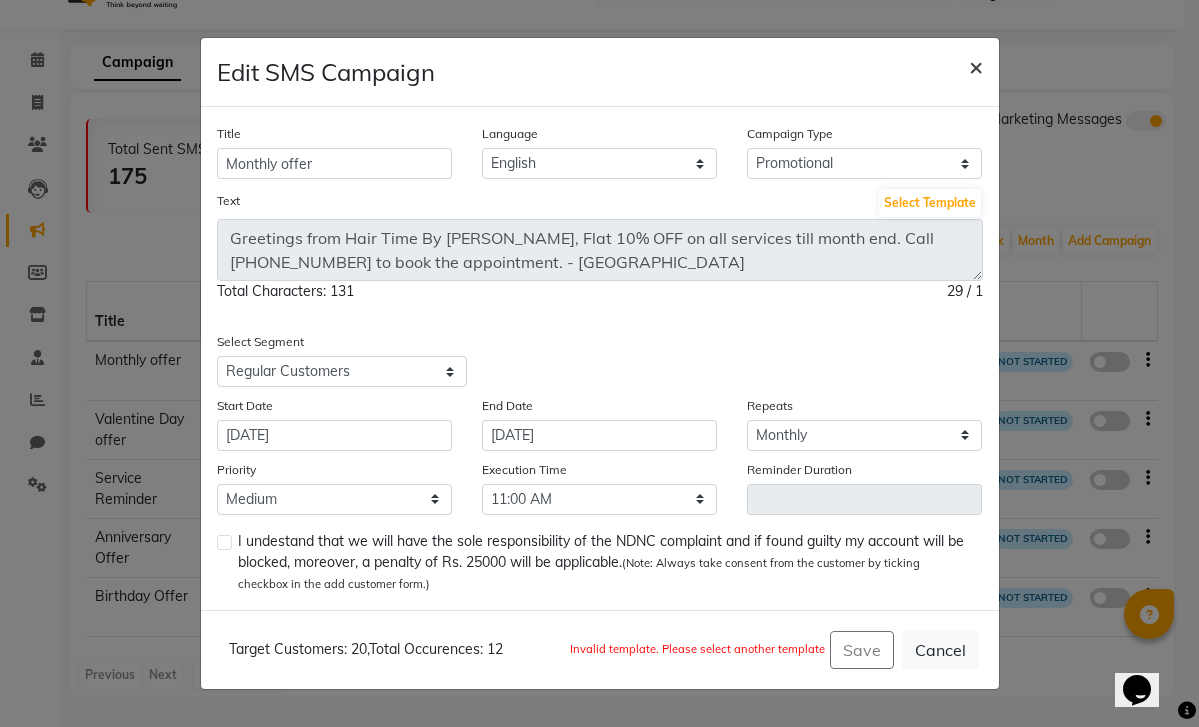 click on "×" 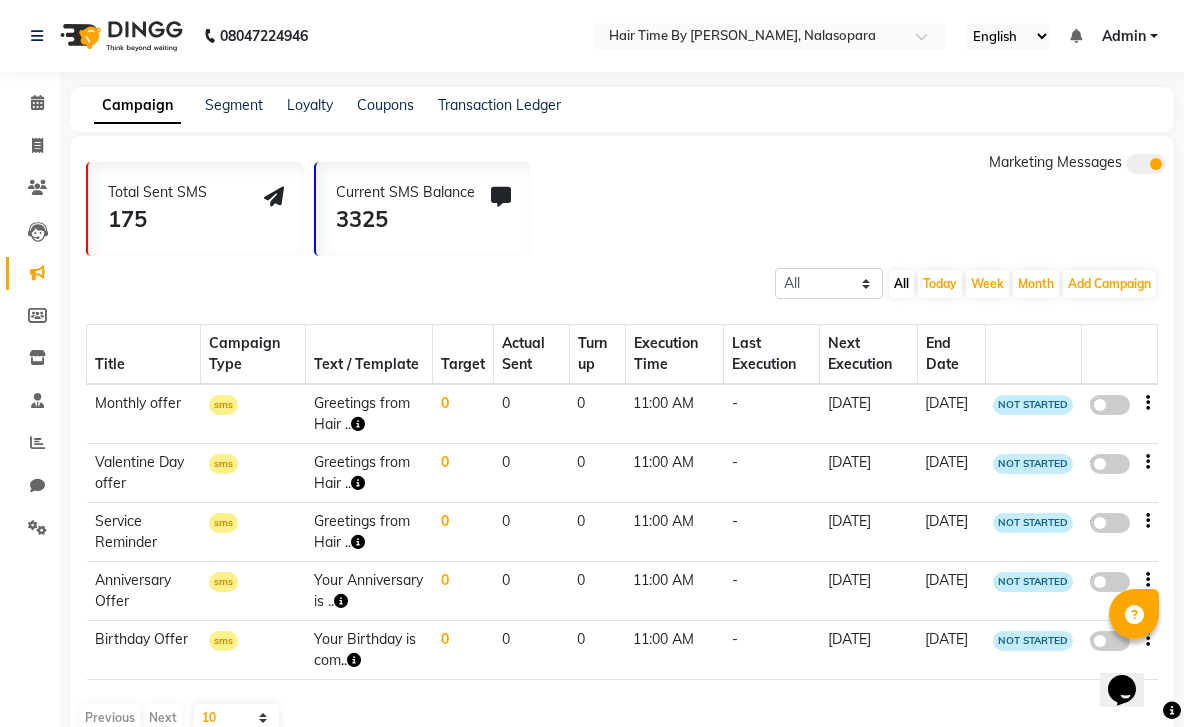 scroll, scrollTop: 0, scrollLeft: 0, axis: both 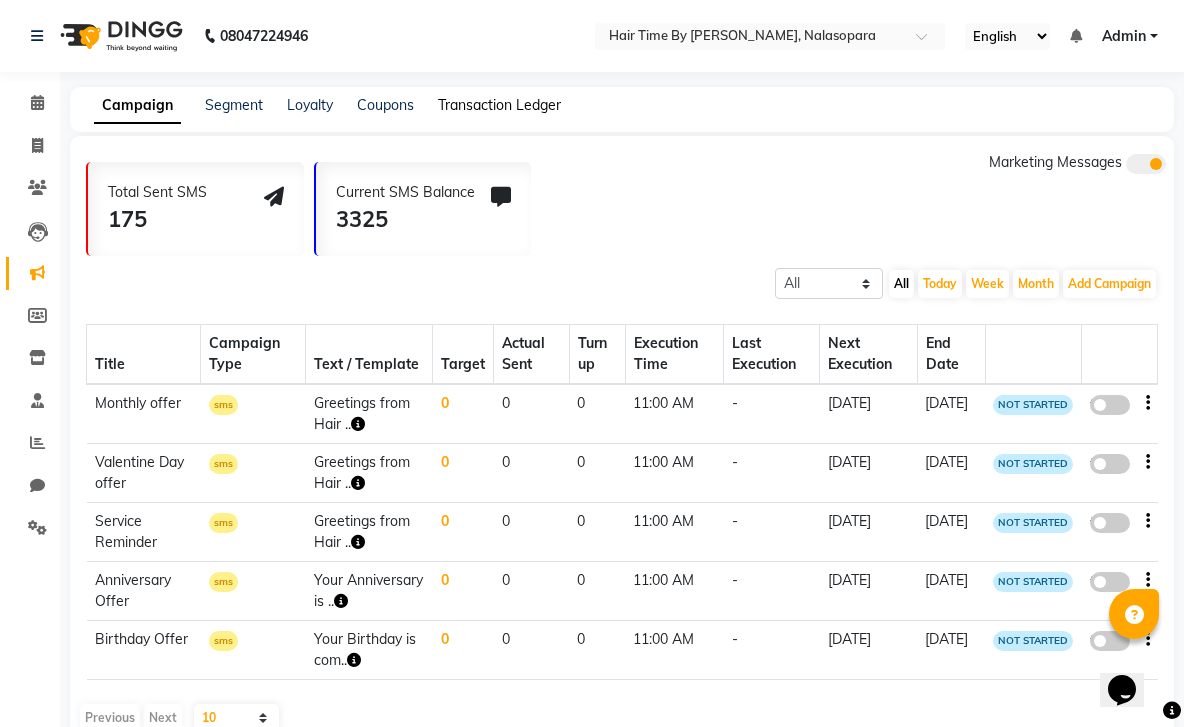 click on "Transaction Ledger" 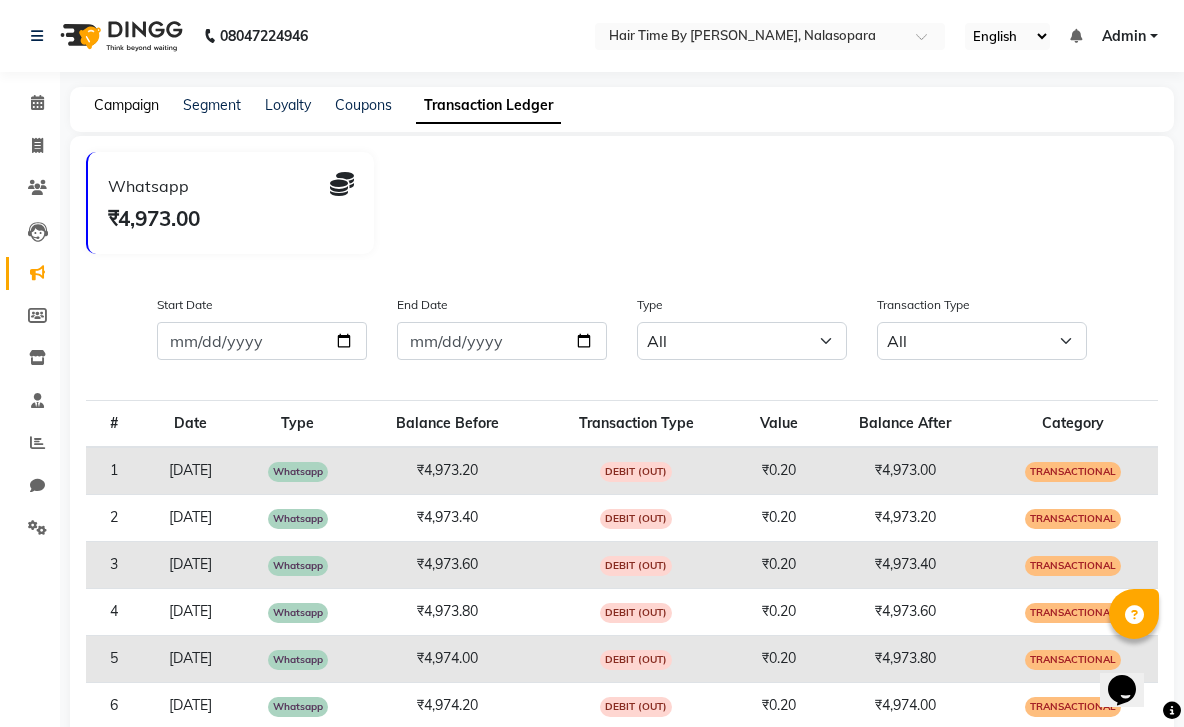 click on "Campaign" 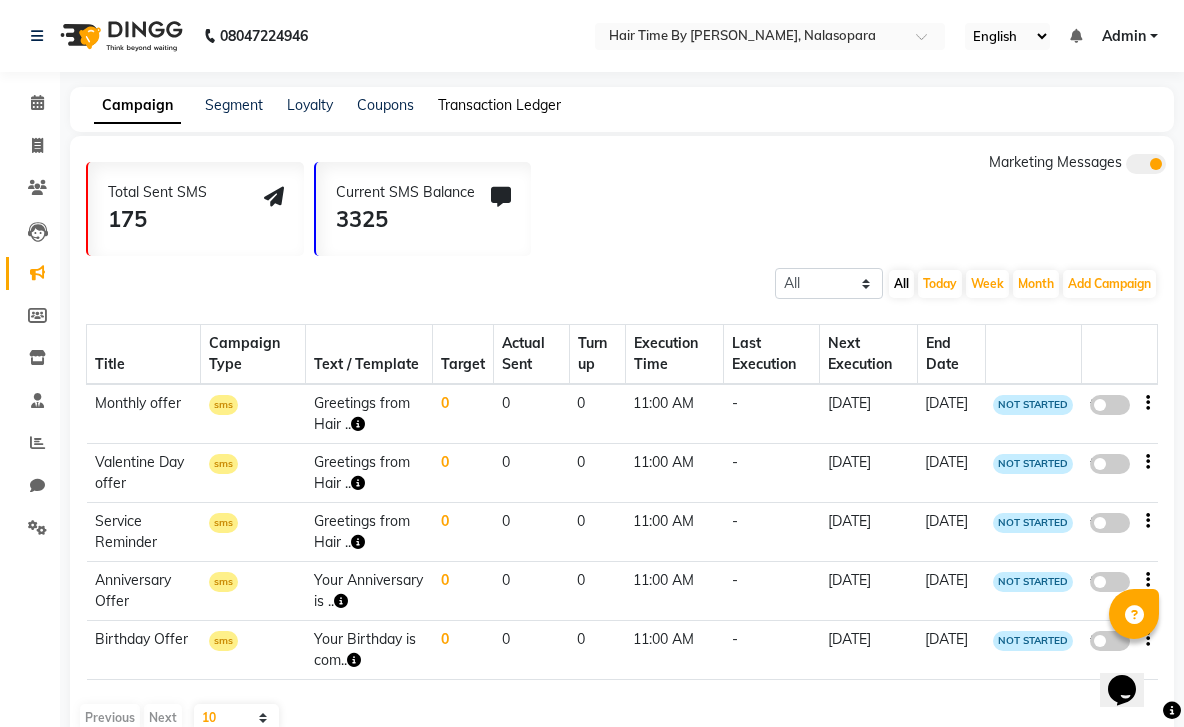 click on "Transaction Ledger" 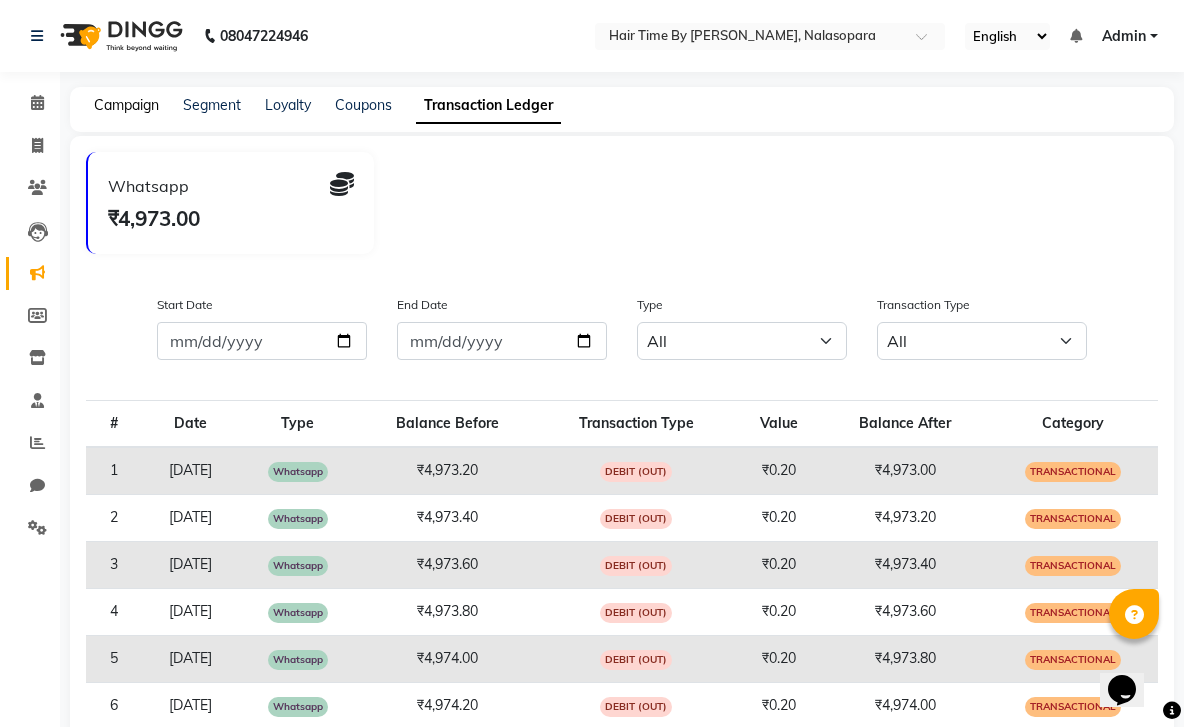 click on "Campaign" 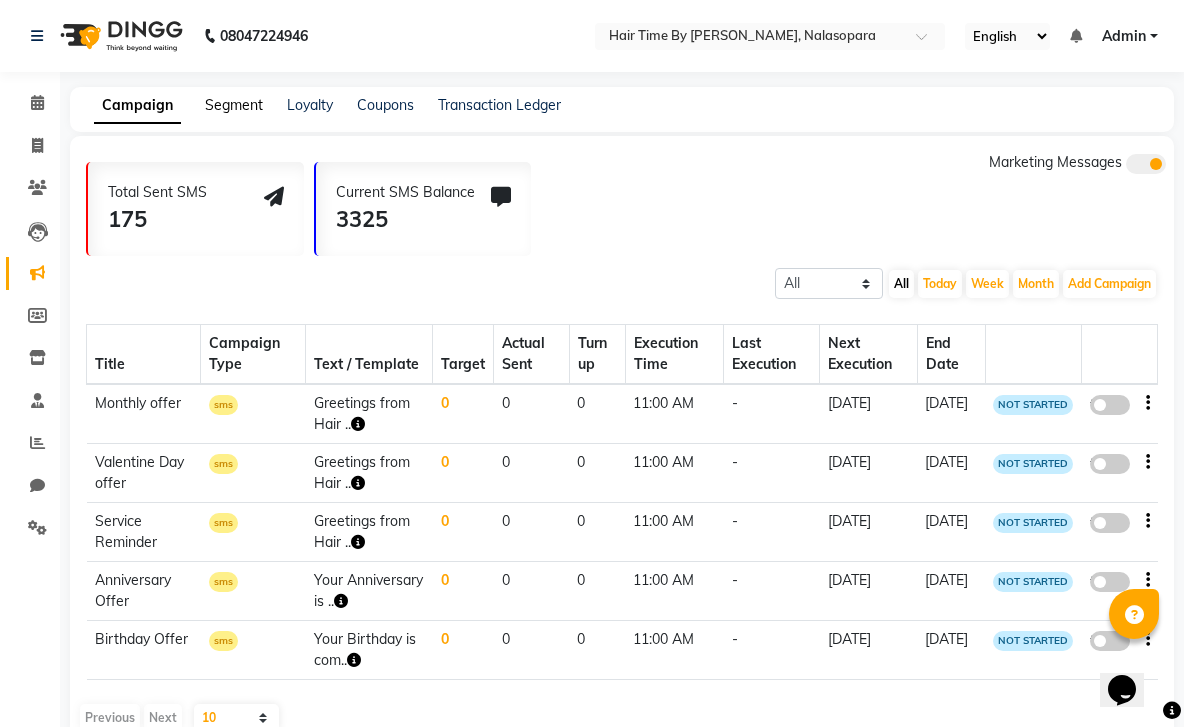 click on "Segment" 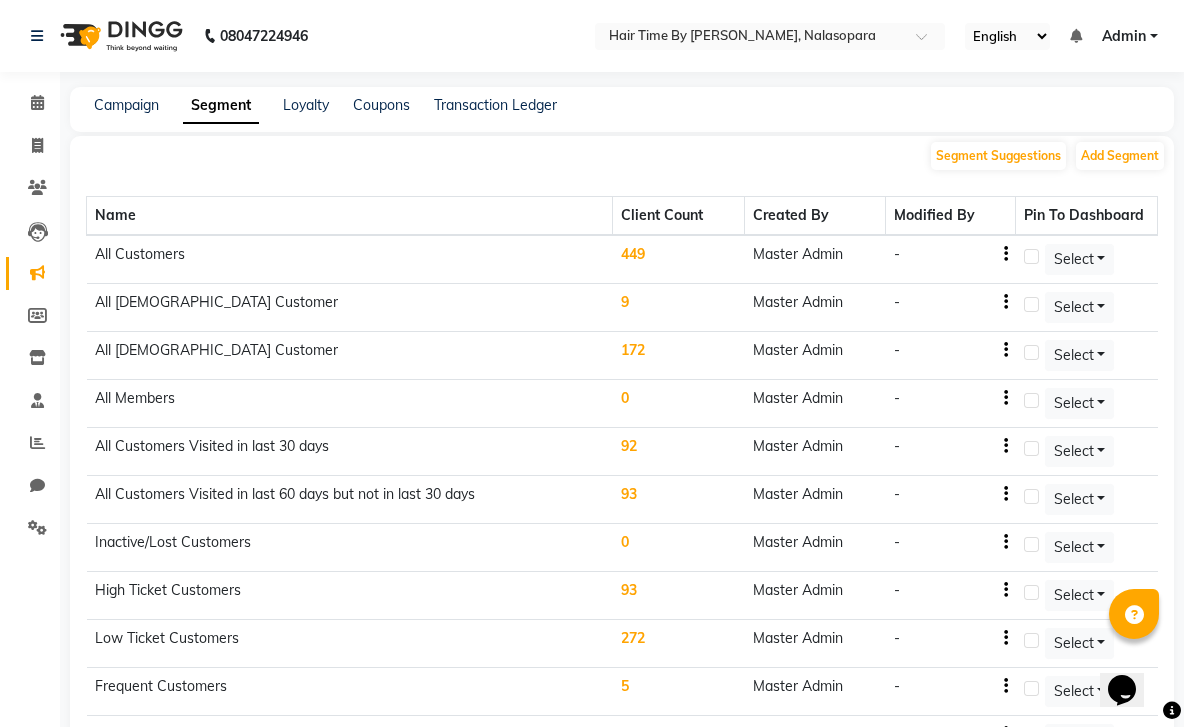 click on "449" 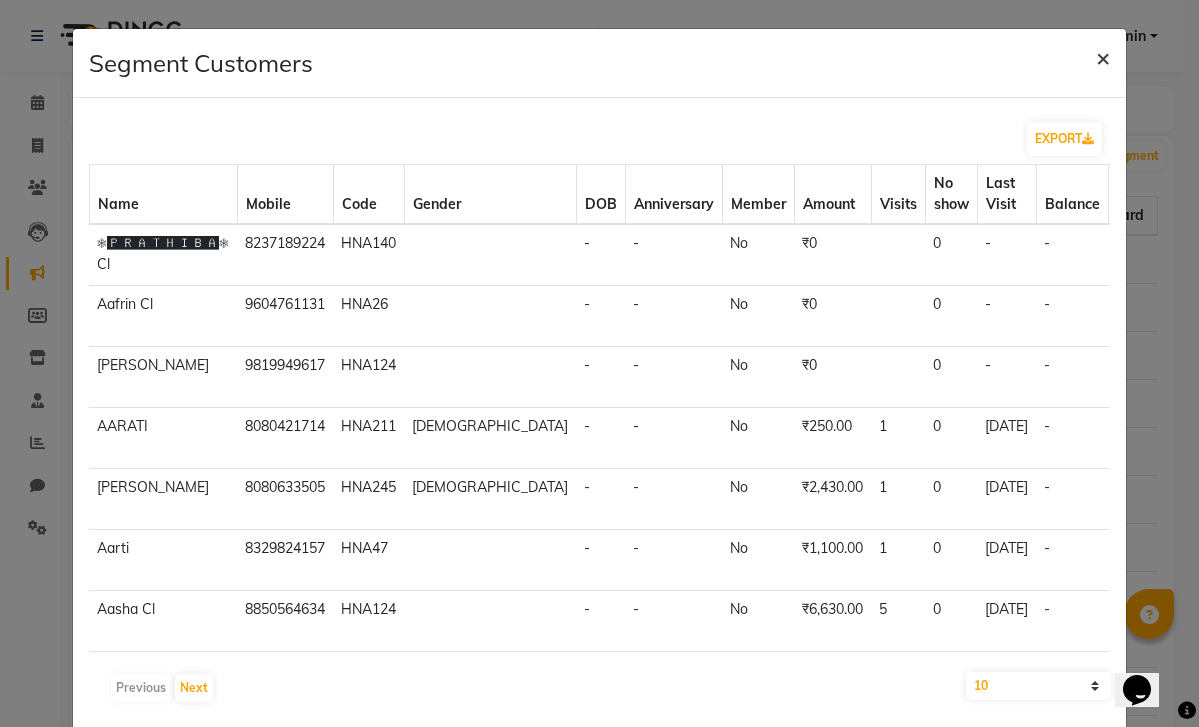 click on "×" 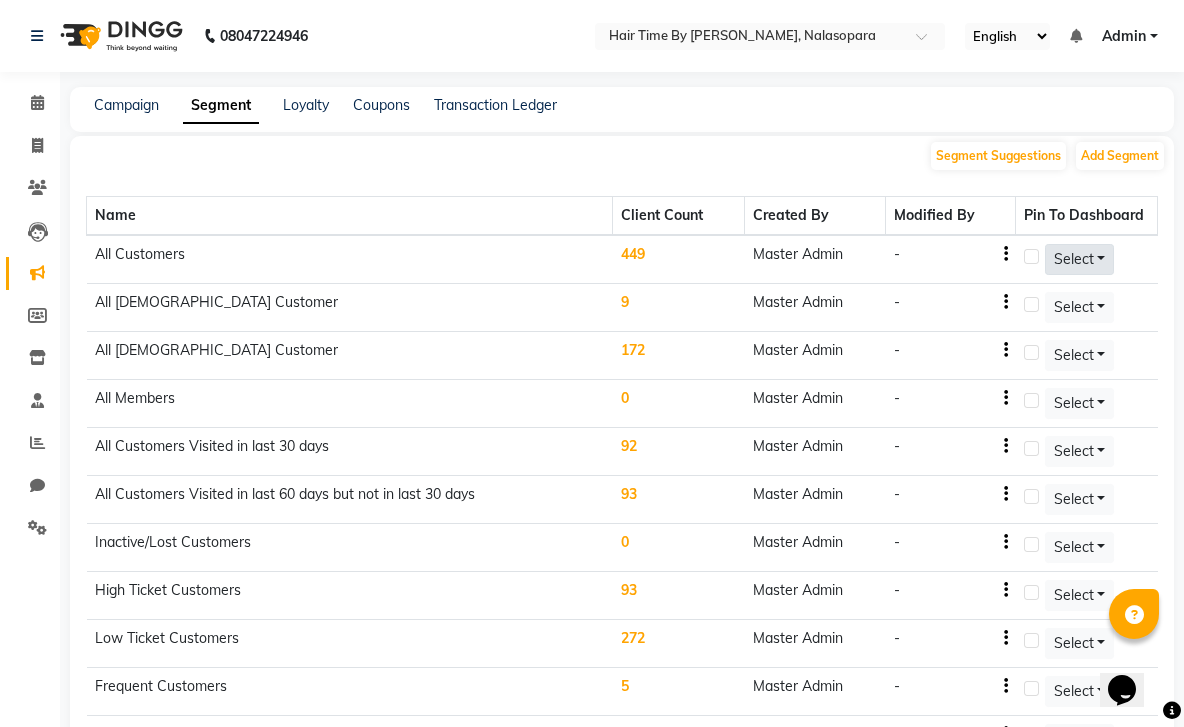 click on "Select" at bounding box center [1080, 259] 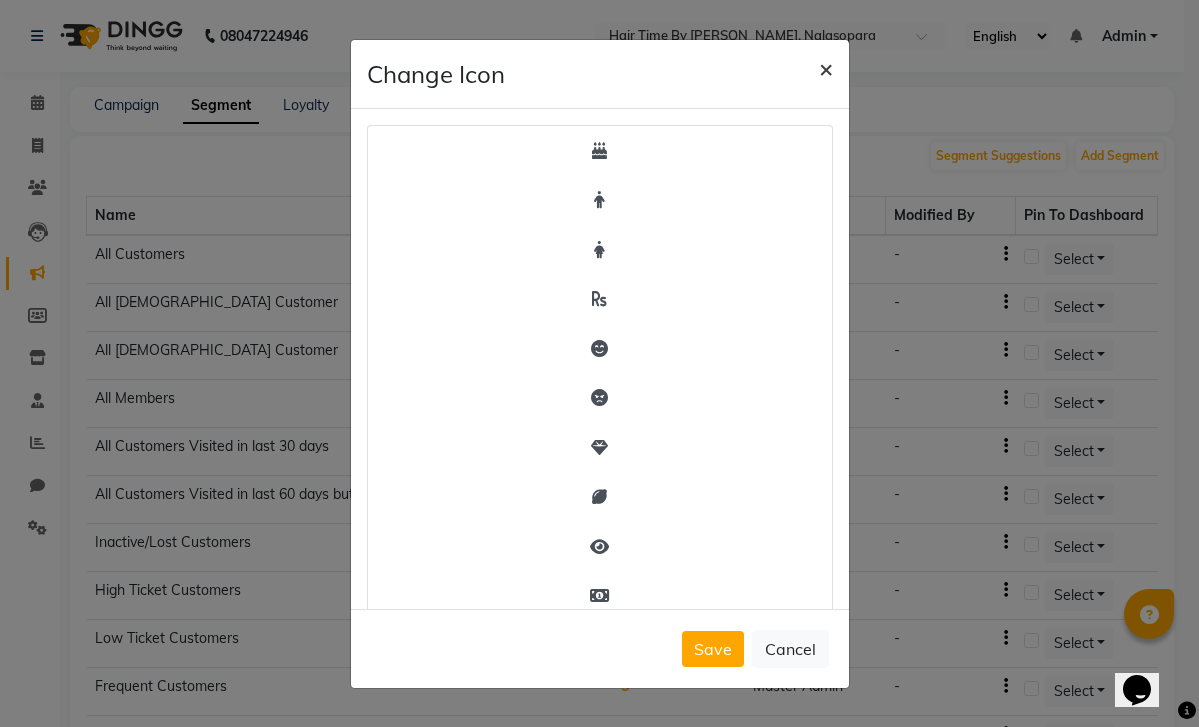 click on "×" 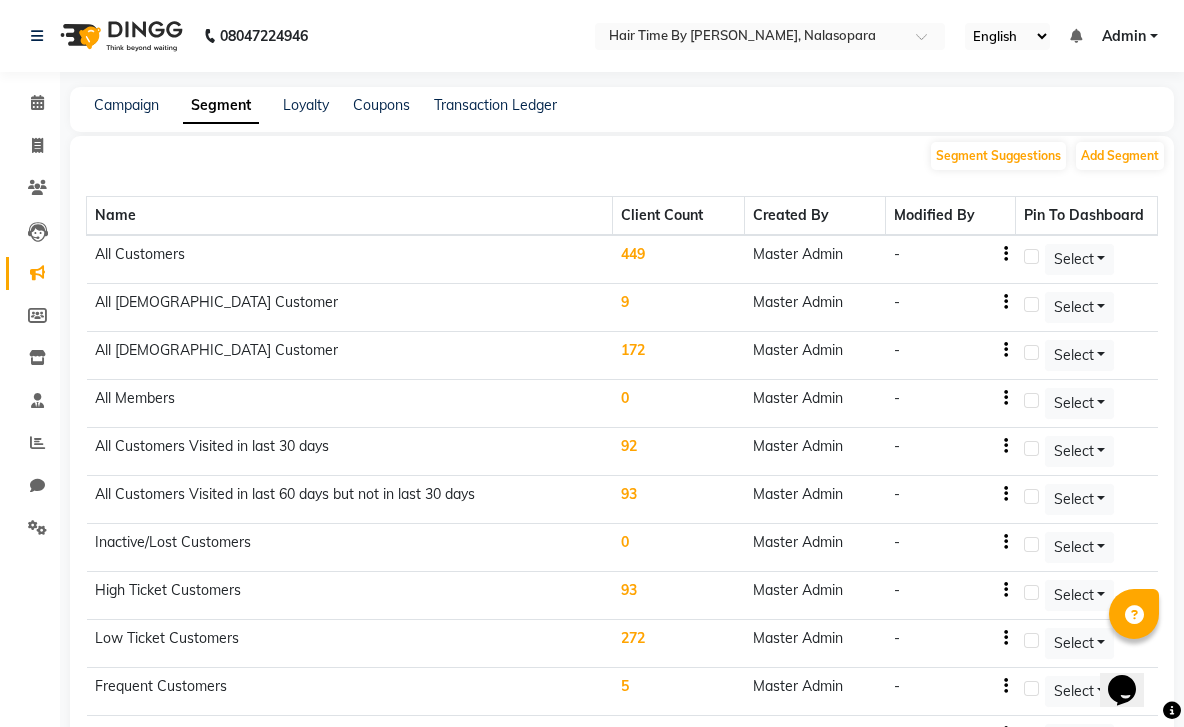 click 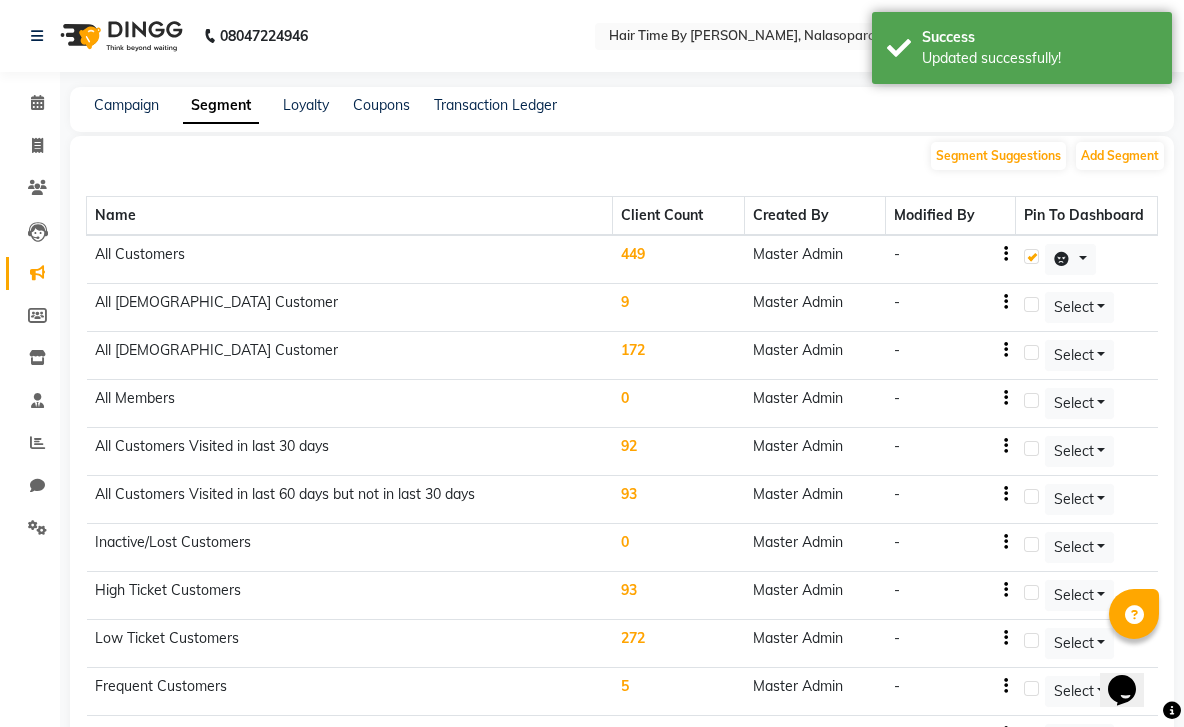 click on "-" 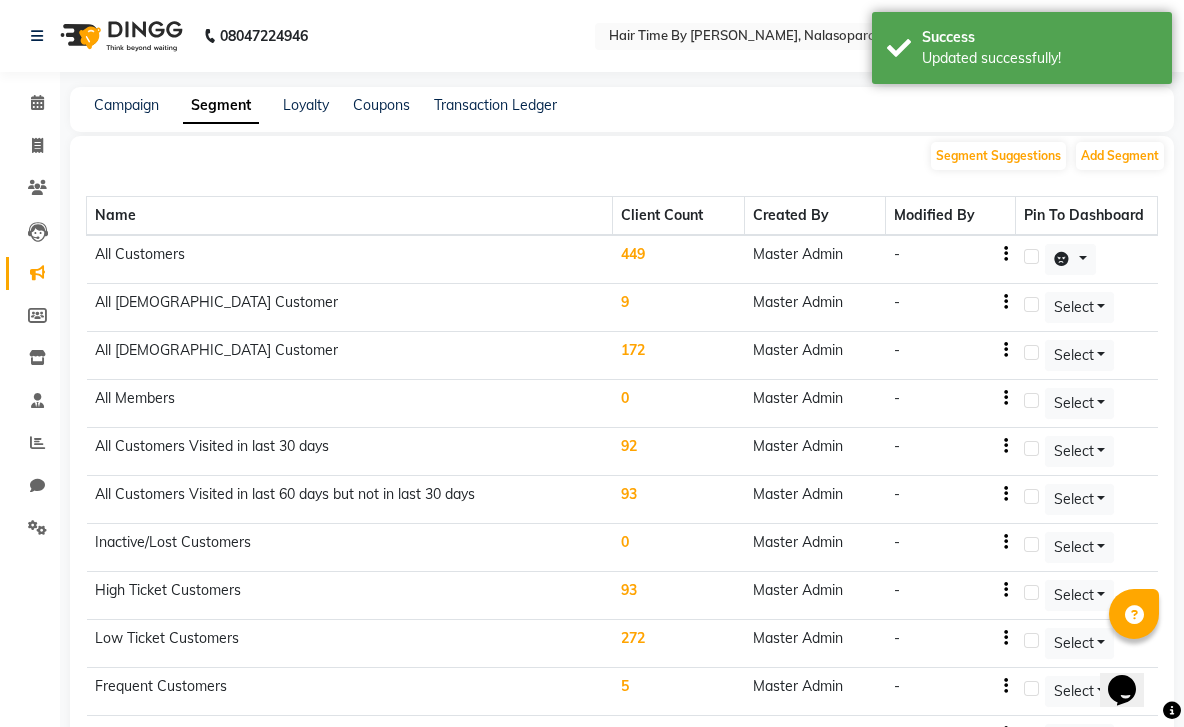 click on "Campaign Segment Loyalty Coupons Transaction Ledger" 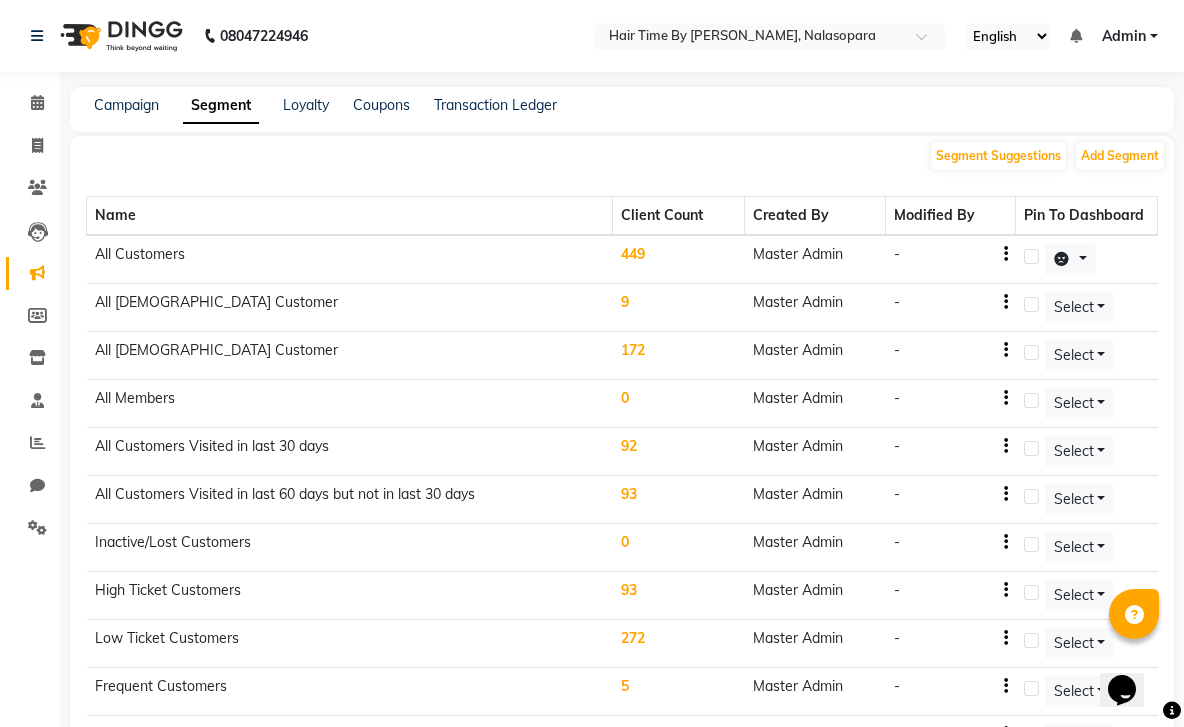 scroll, scrollTop: 0, scrollLeft: 0, axis: both 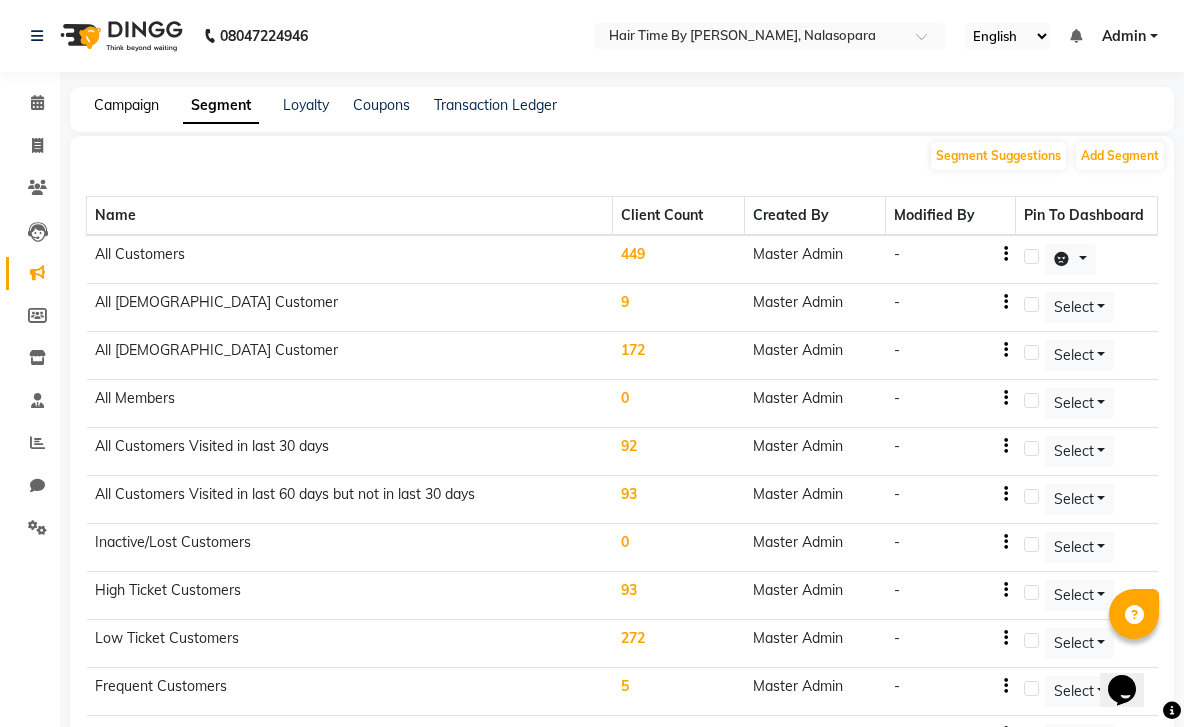 click on "Campaign" 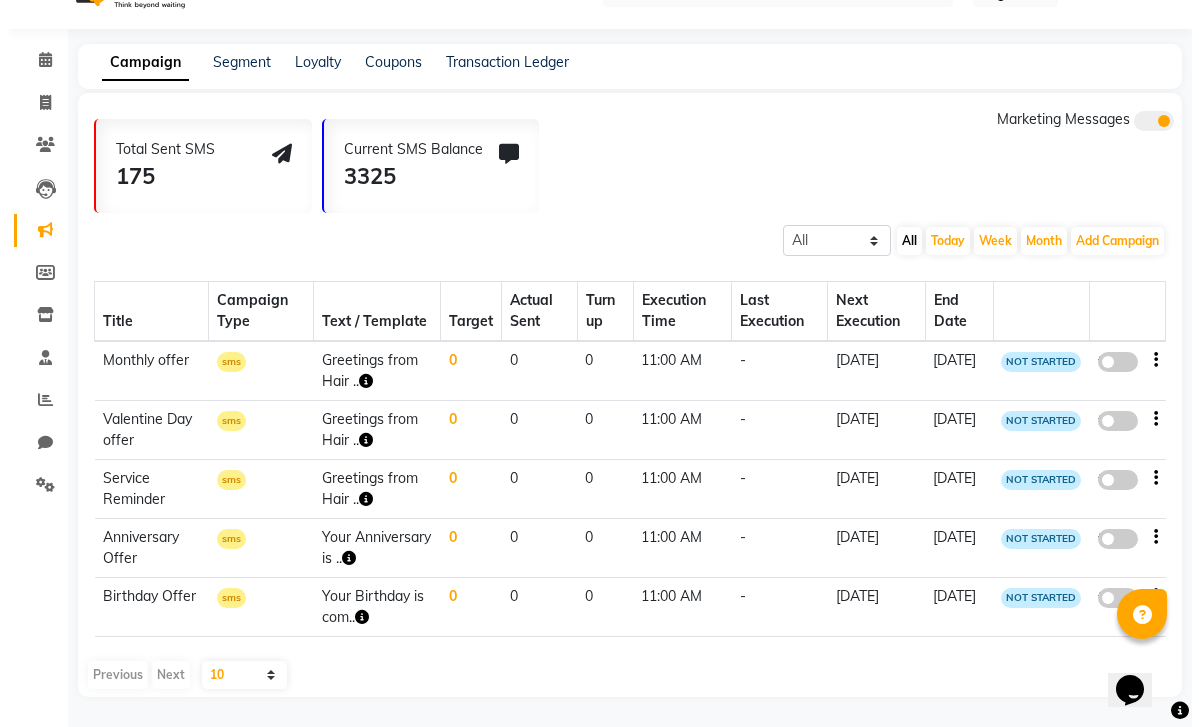 scroll, scrollTop: 43, scrollLeft: 0, axis: vertical 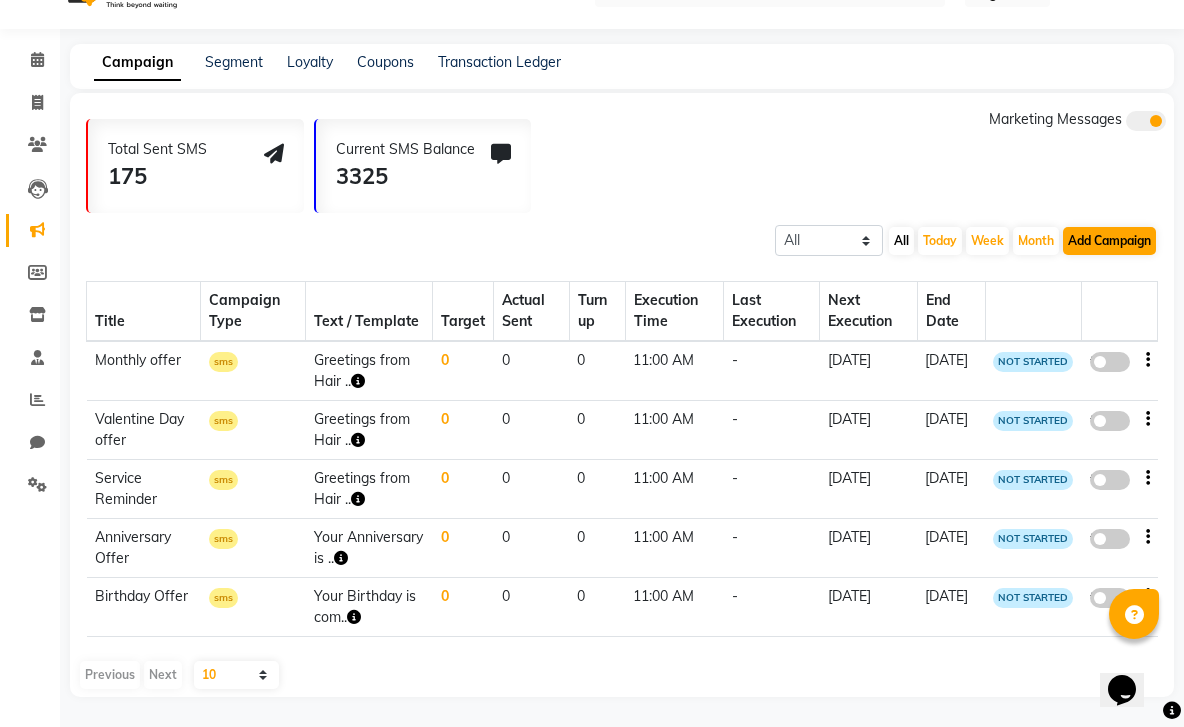 click on "Add Campaign" at bounding box center [1109, 241] 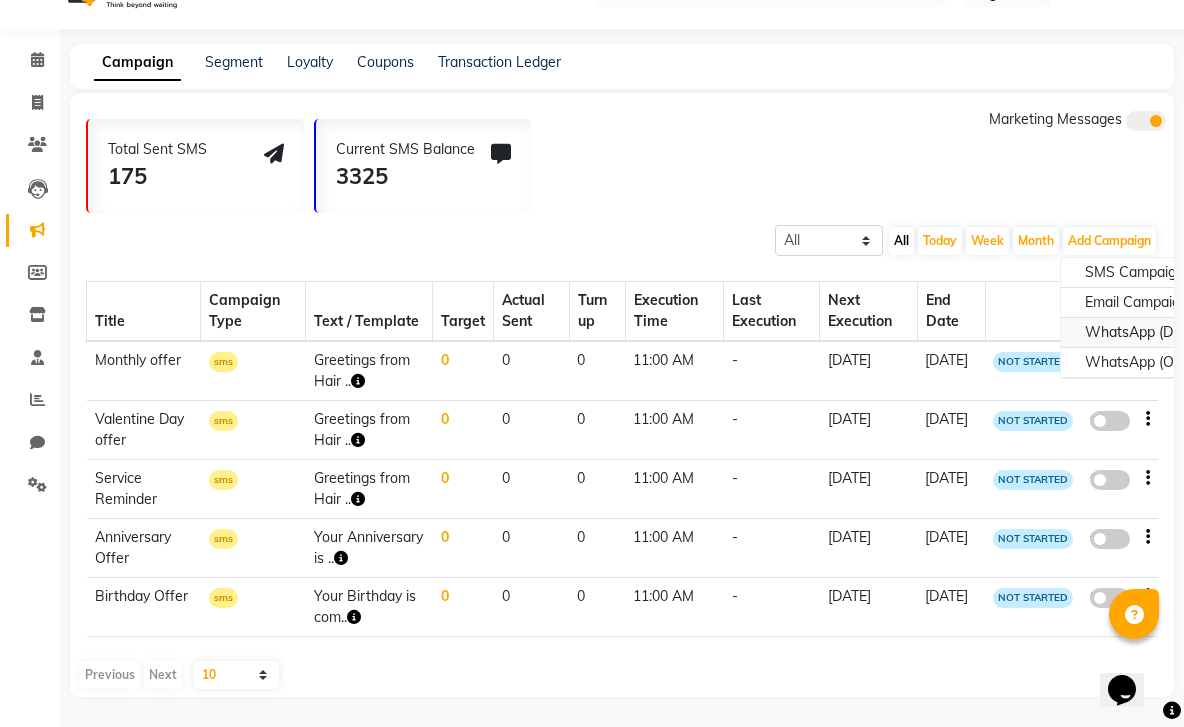 click on "WhatsApp (Direct)" 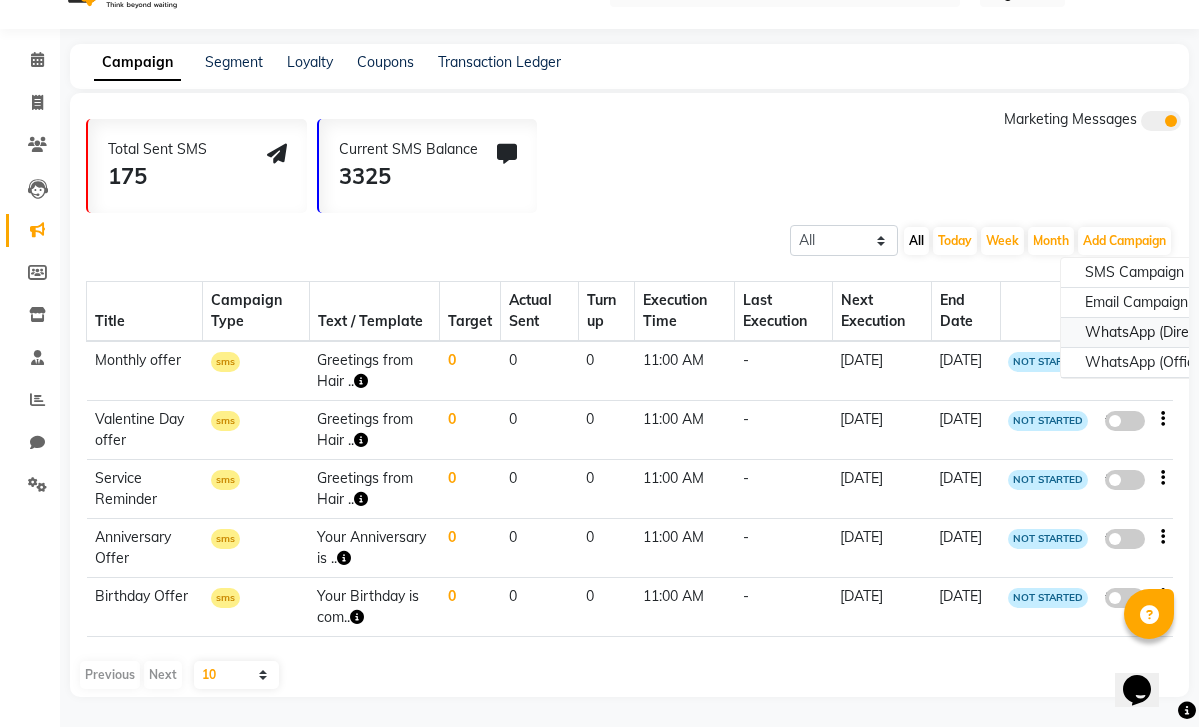 select on "2" 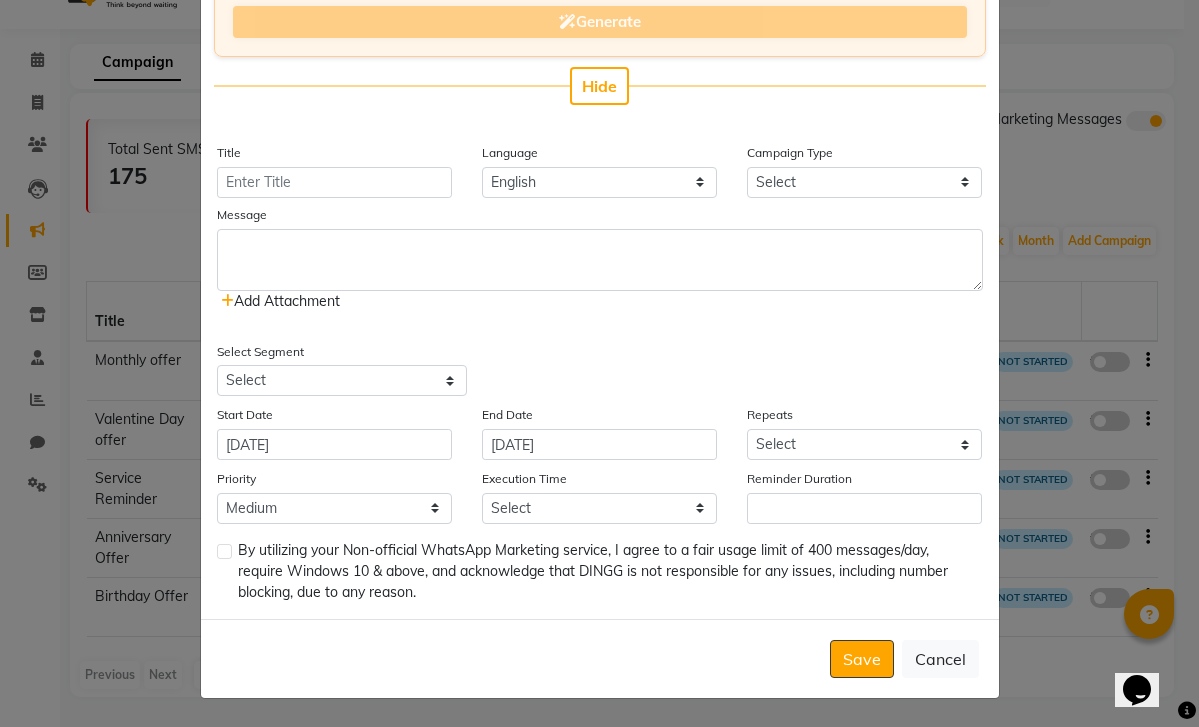 scroll, scrollTop: 333, scrollLeft: 0, axis: vertical 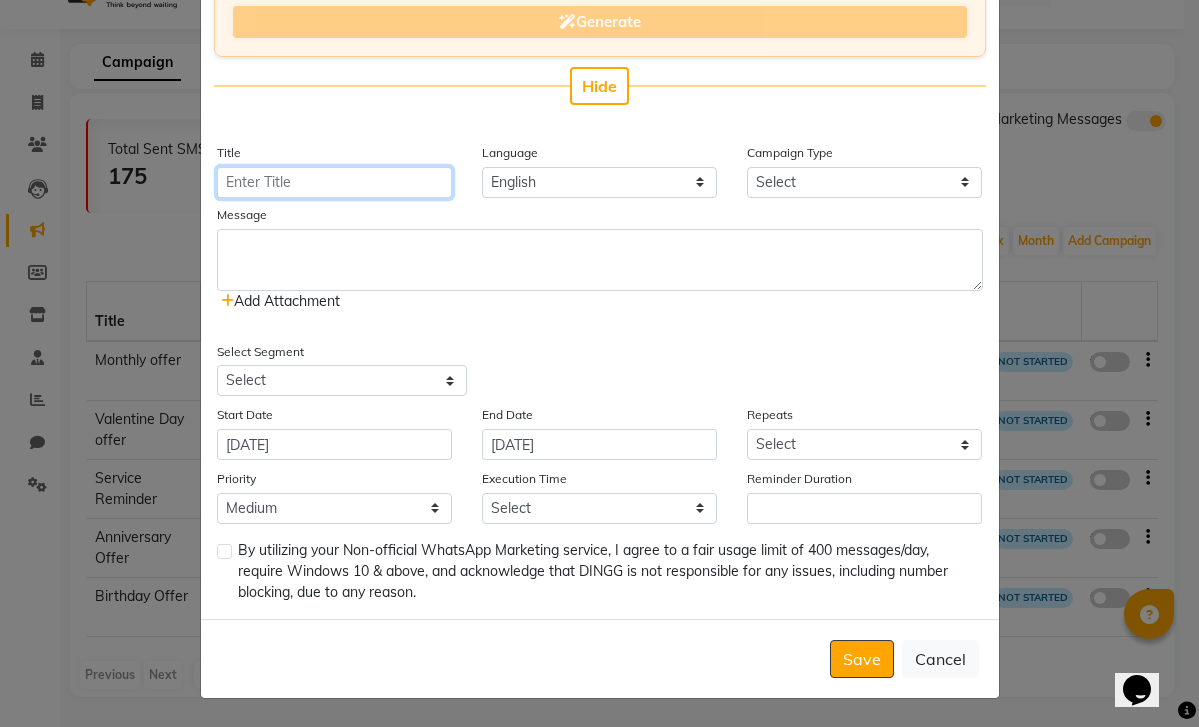 click on "Title" at bounding box center (334, 182) 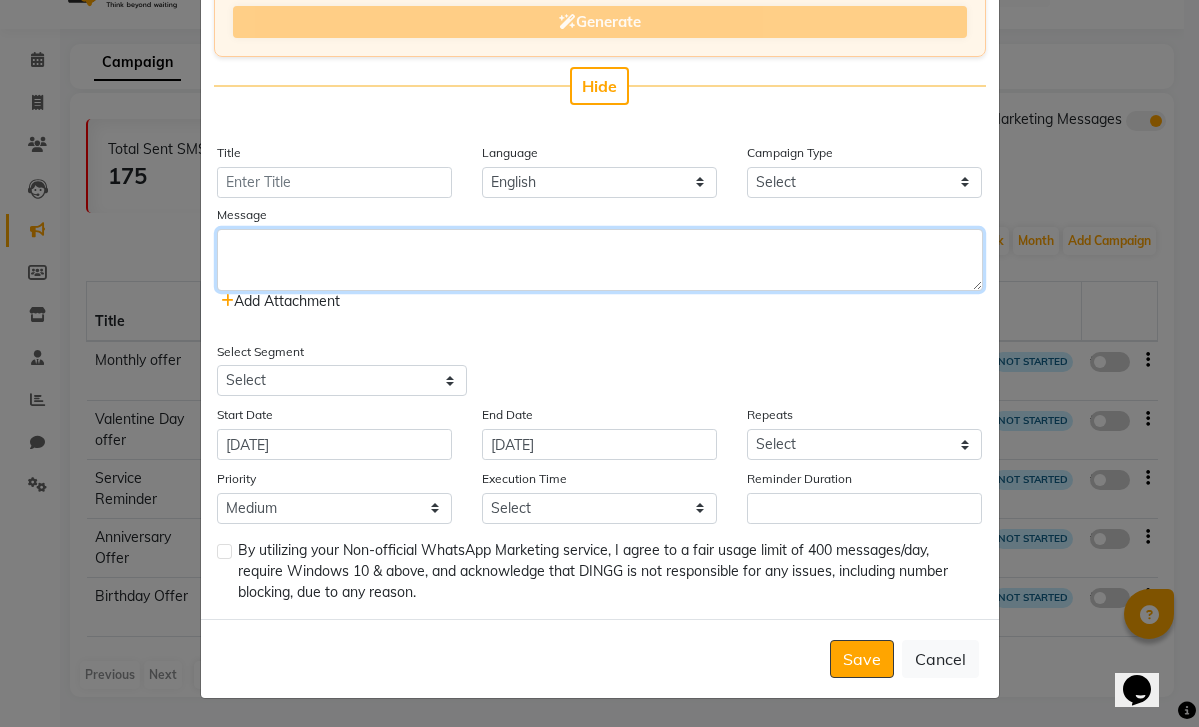 click at bounding box center [600, 260] 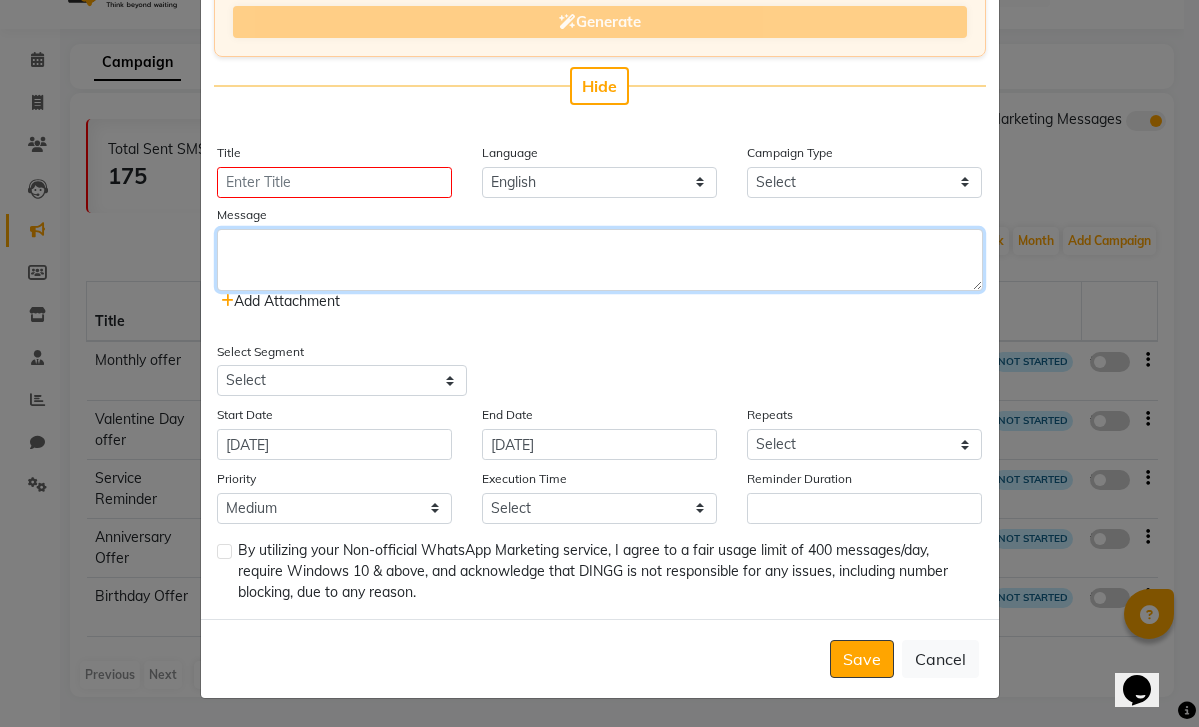 click at bounding box center [600, 260] 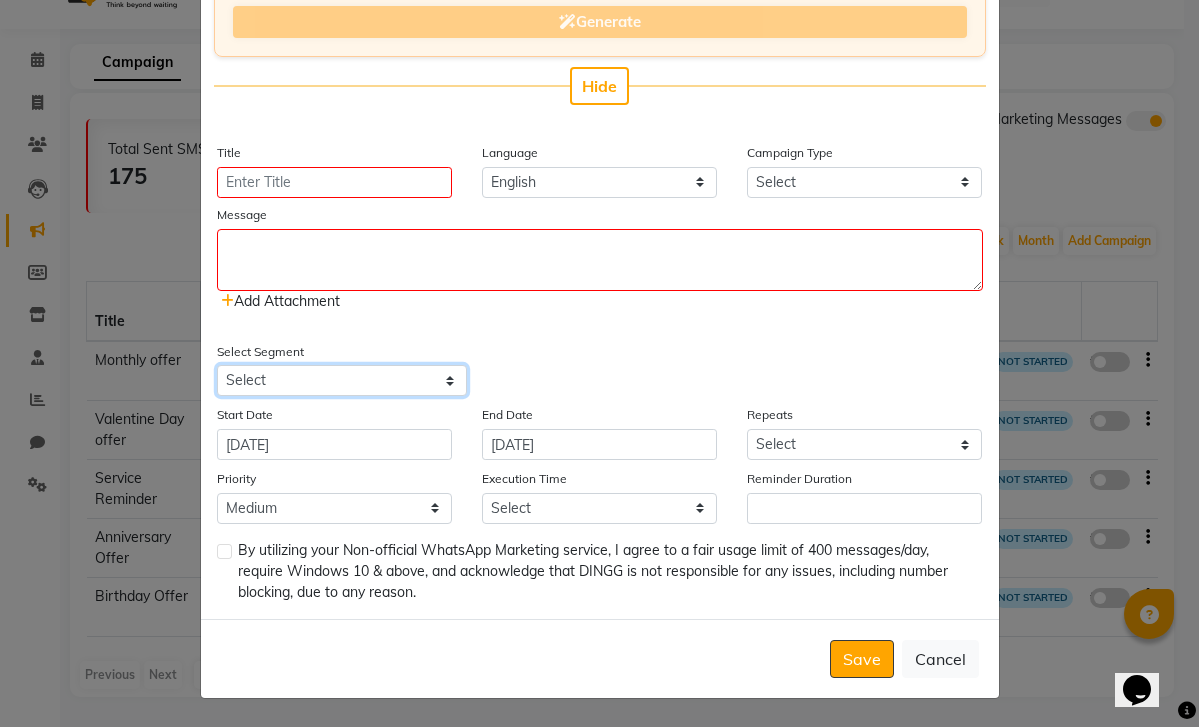 select on "38955" 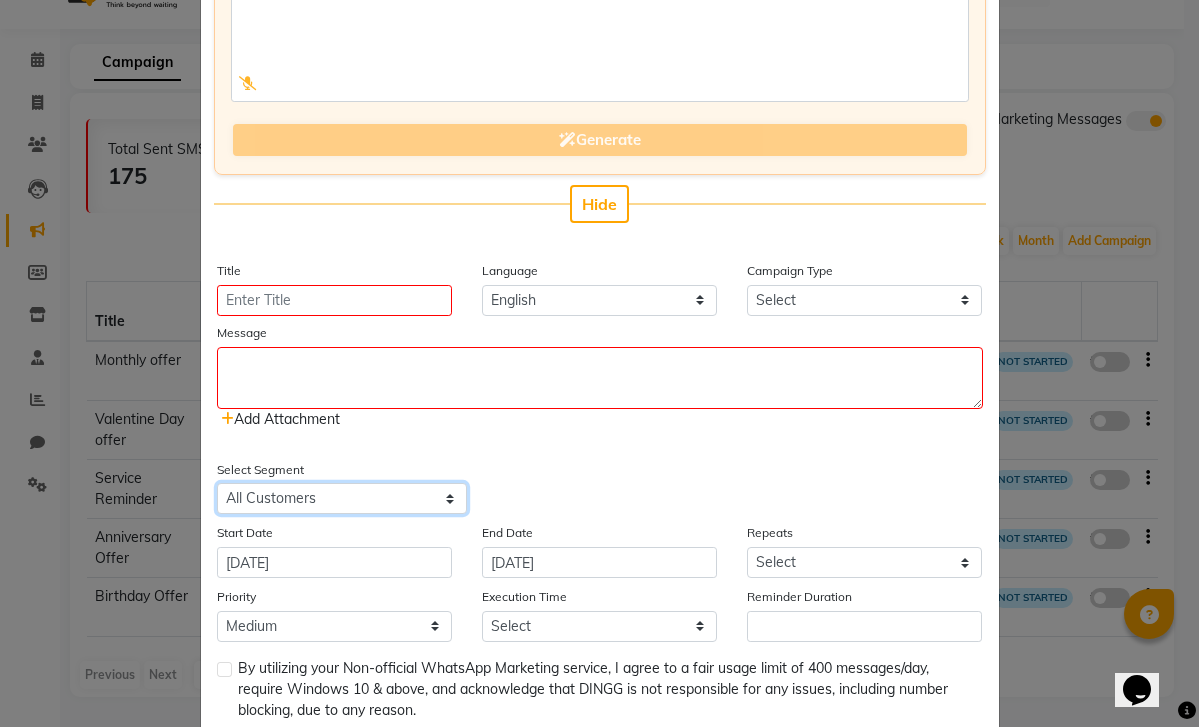 scroll, scrollTop: 230, scrollLeft: 0, axis: vertical 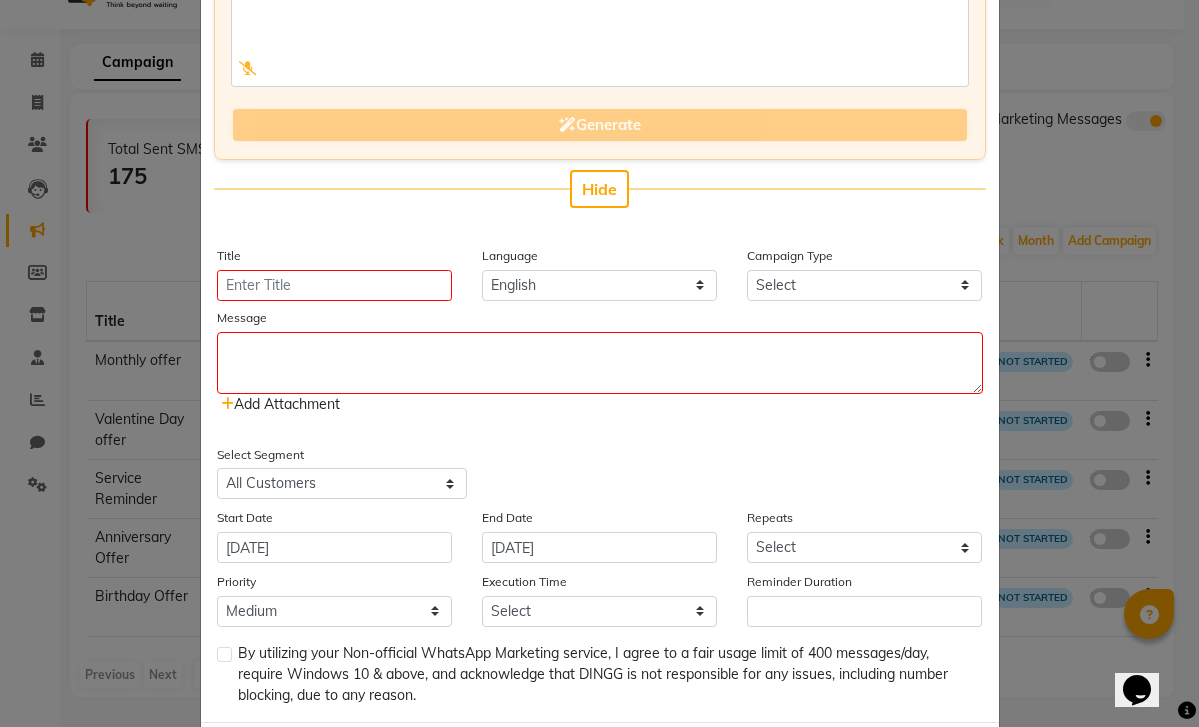 click on "Add Attachment" 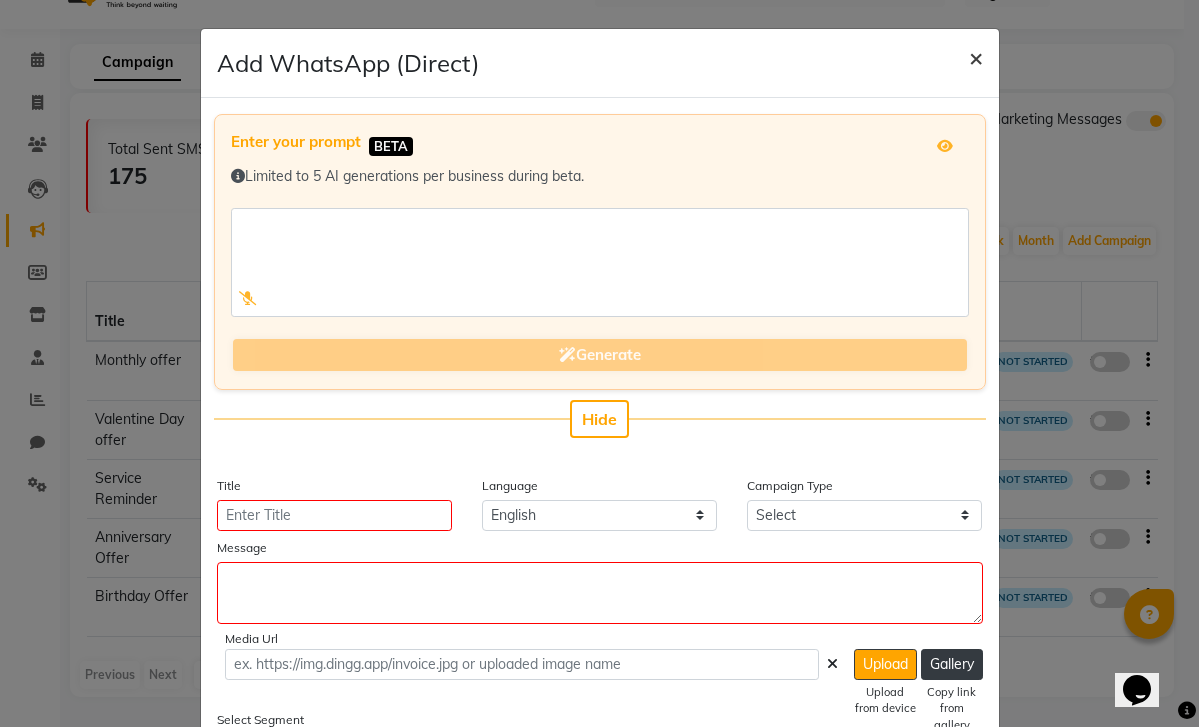 scroll, scrollTop: 0, scrollLeft: 0, axis: both 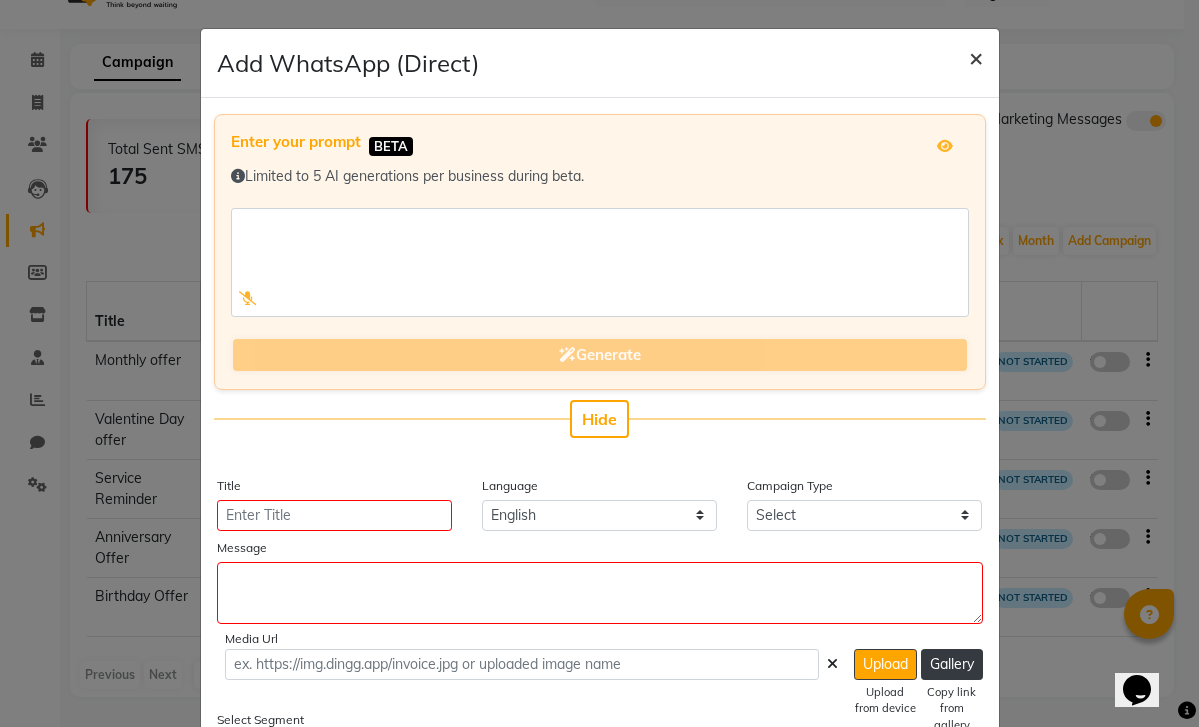 click on "×" 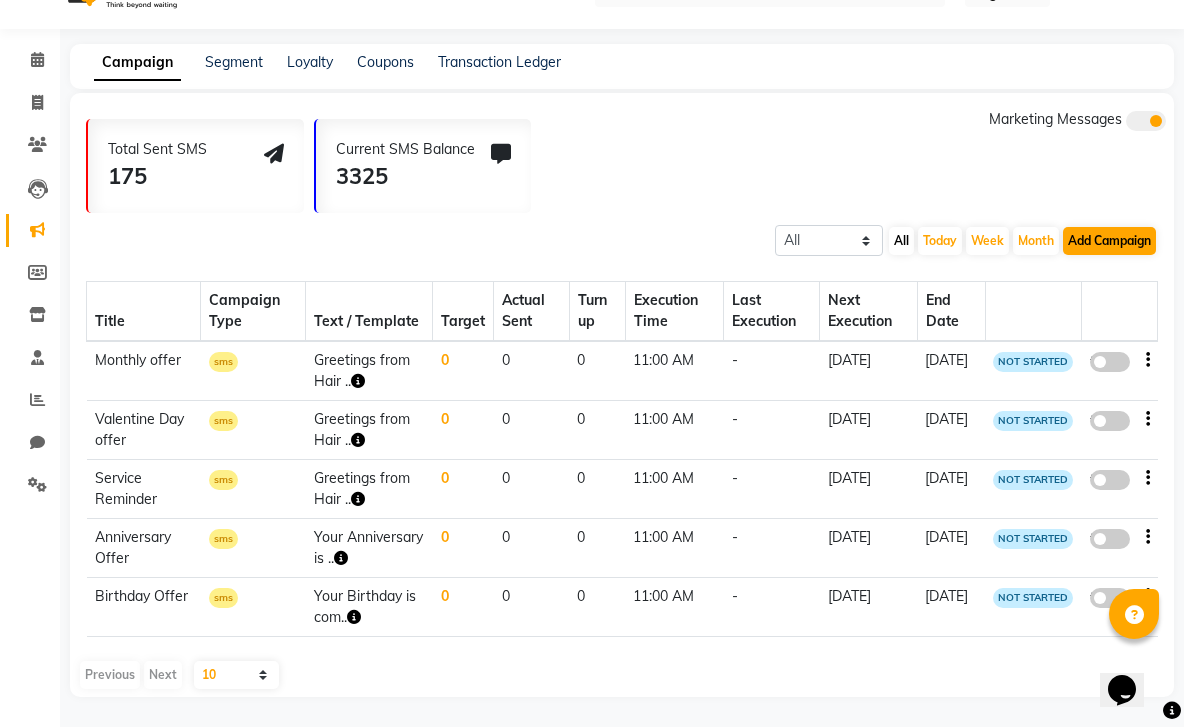 click on "Add Campaign" at bounding box center [1109, 241] 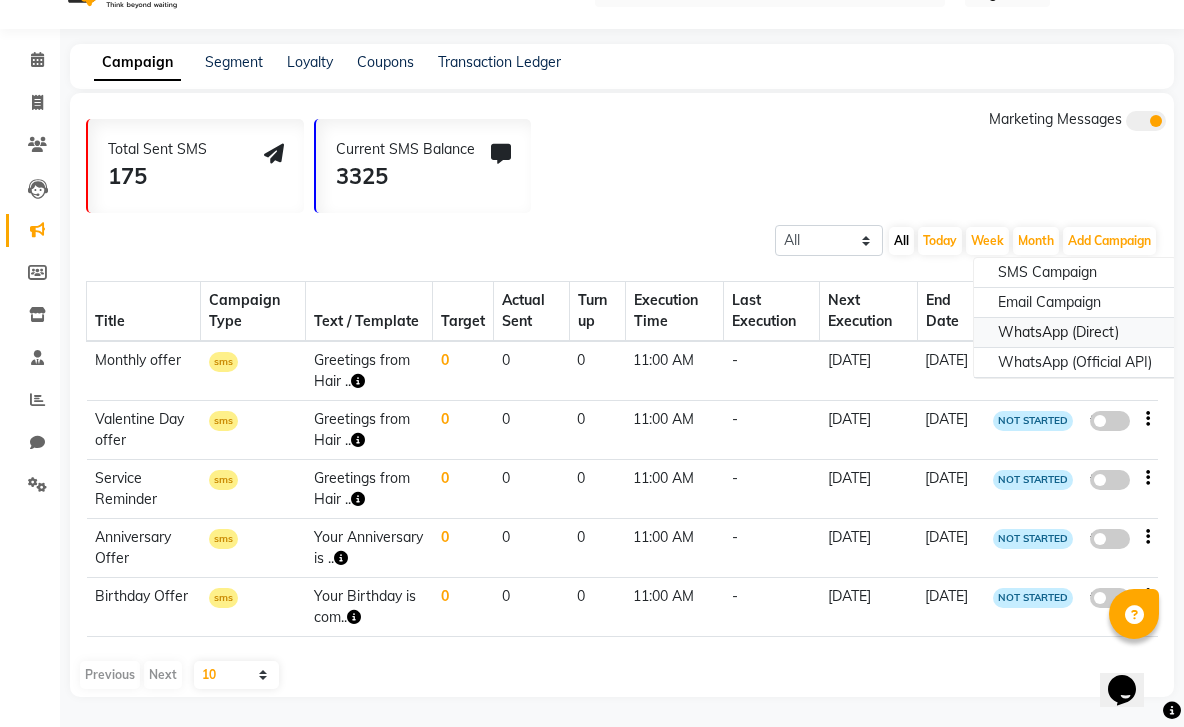 click on "WhatsApp (Direct)" 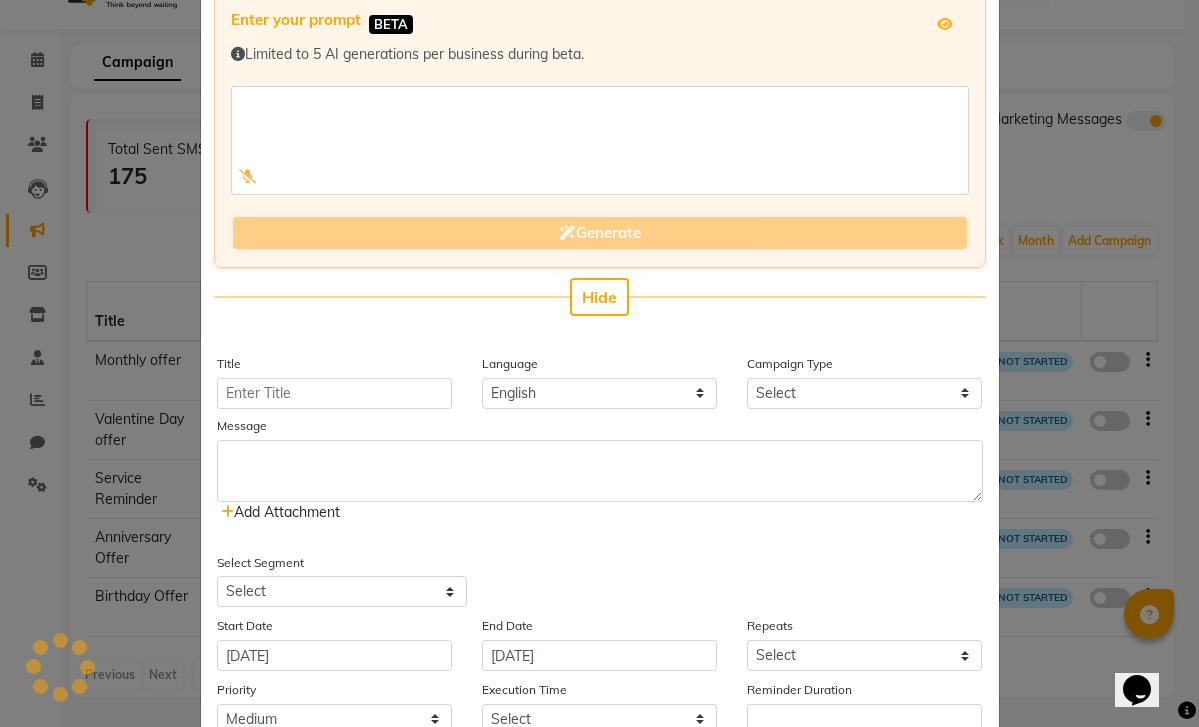 scroll, scrollTop: 160, scrollLeft: 0, axis: vertical 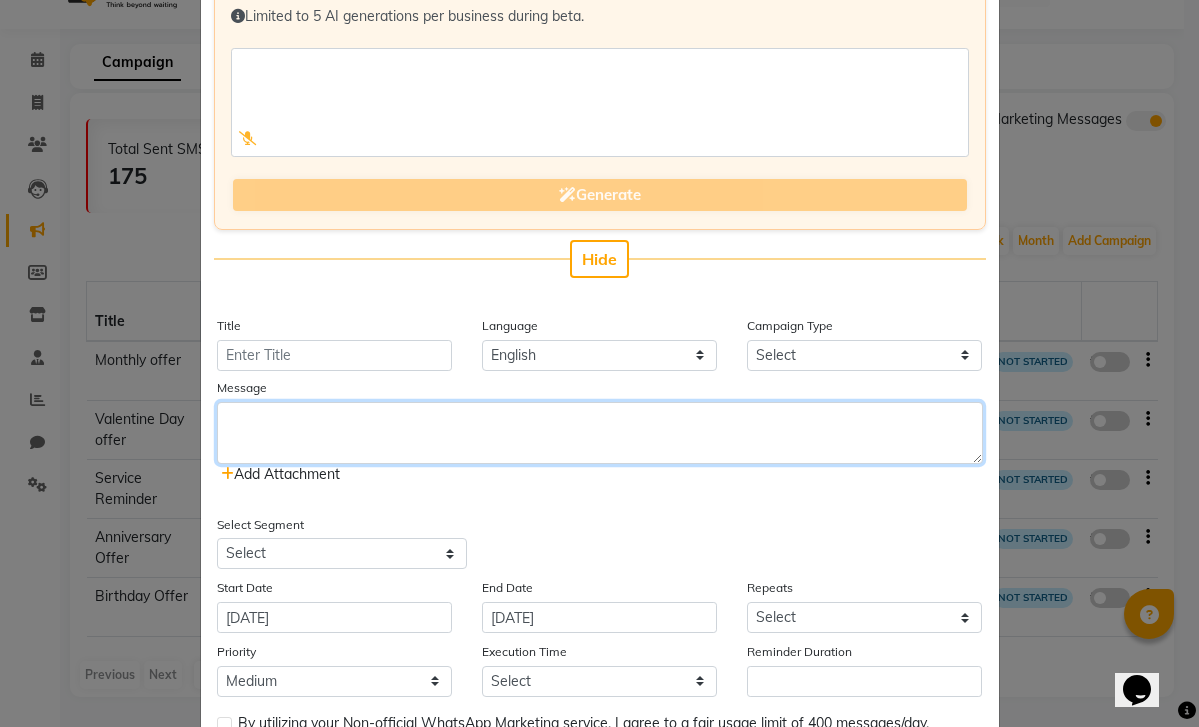 click at bounding box center [600, 433] 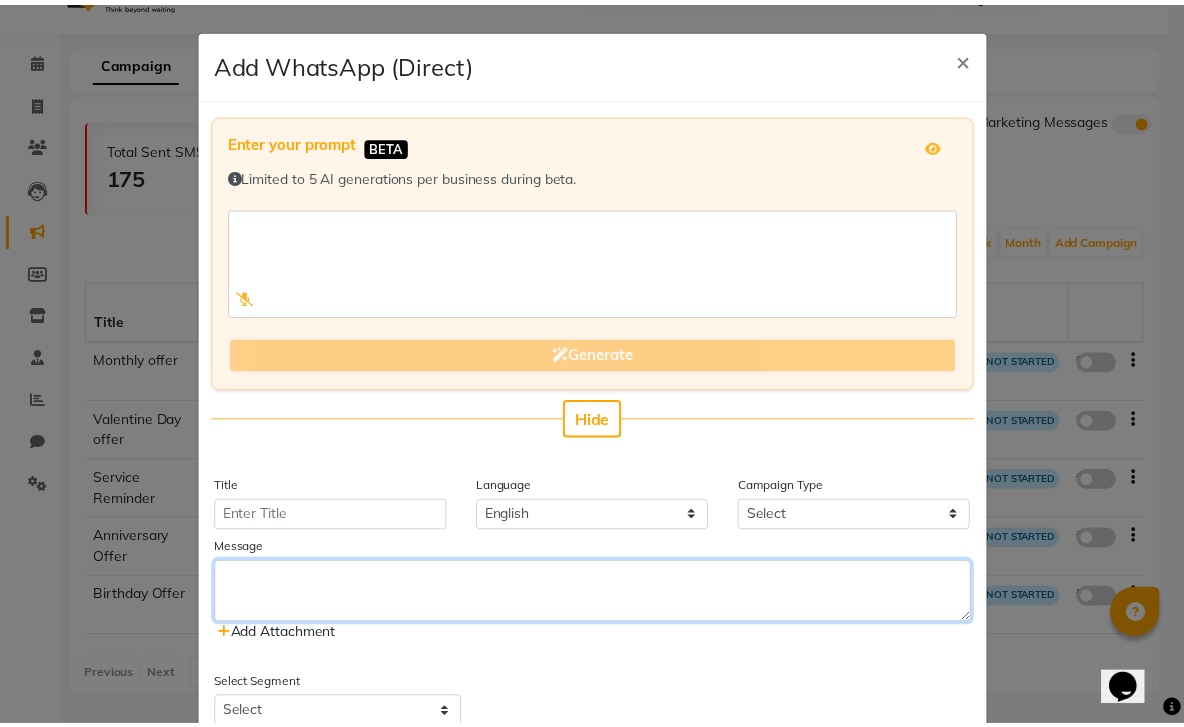 scroll, scrollTop: 0, scrollLeft: 0, axis: both 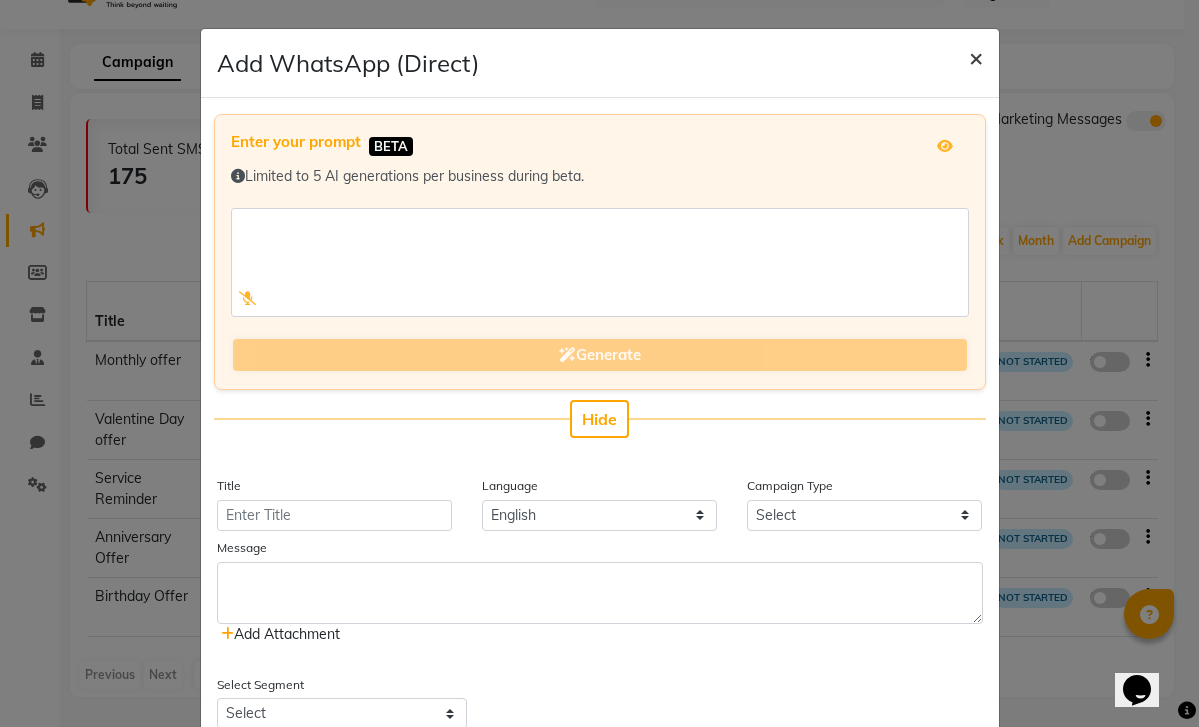 click on "×" 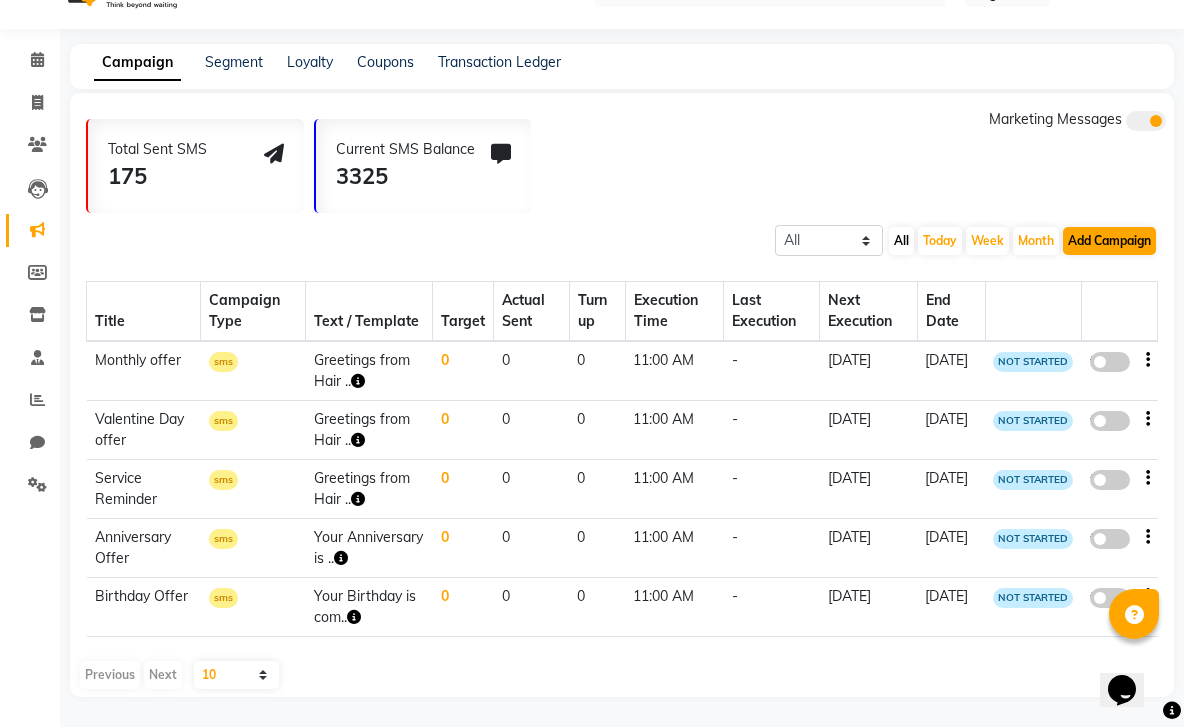 click on "Add Campaign" at bounding box center [1109, 241] 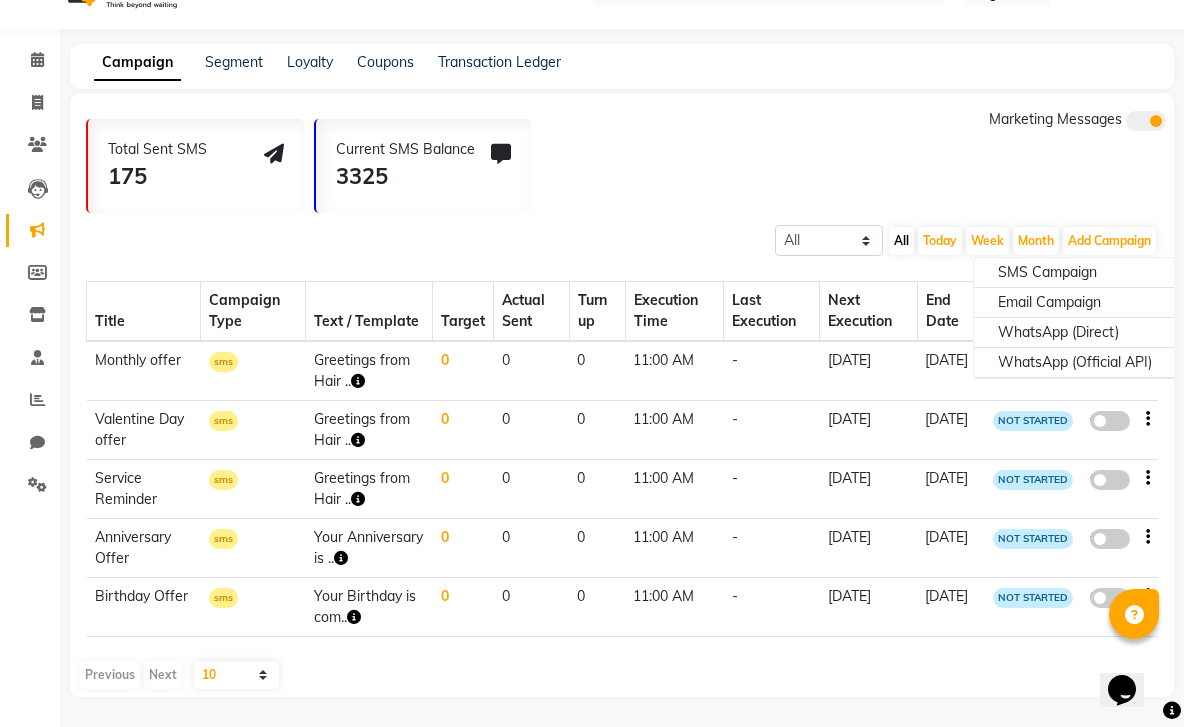 click on "Total Sent SMS 175 Current SMS Balance 3325 Marketing Messages" 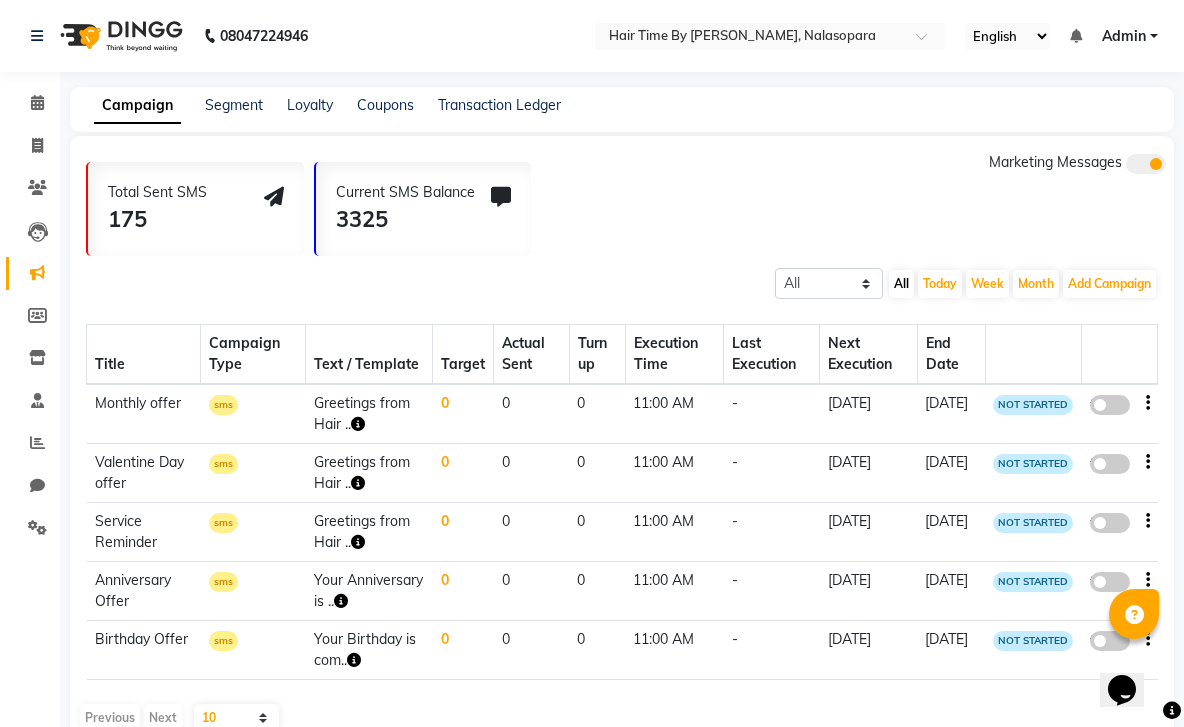scroll, scrollTop: 0, scrollLeft: 0, axis: both 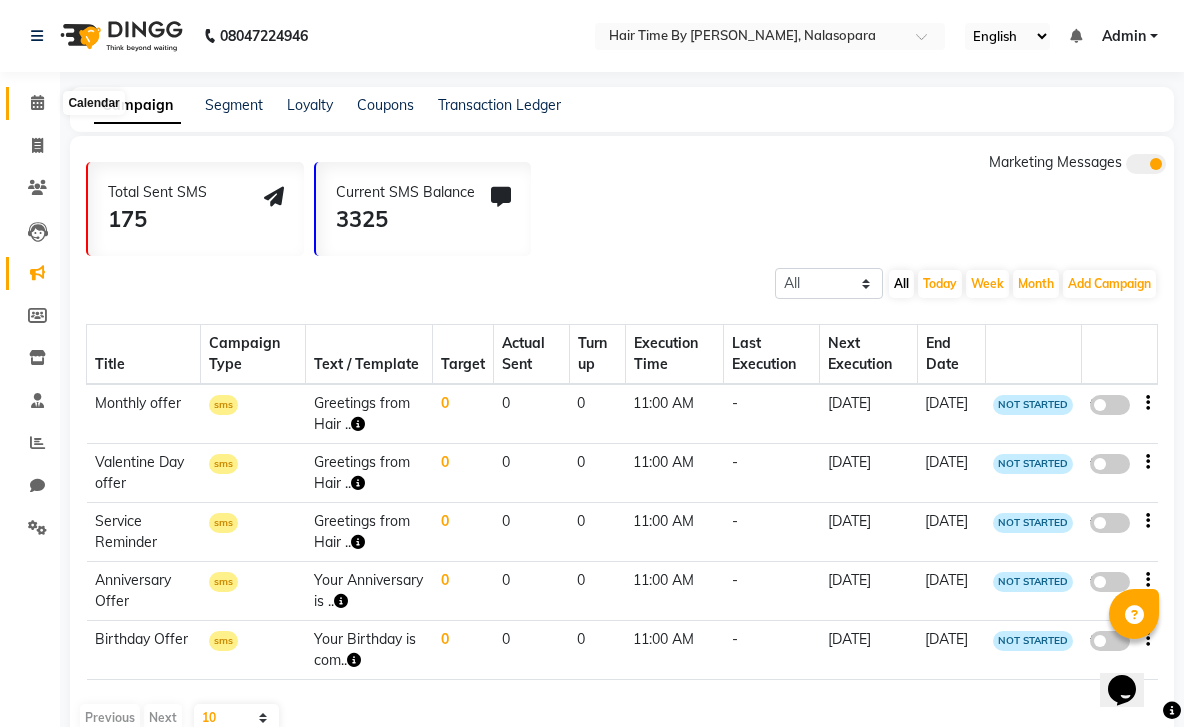 click 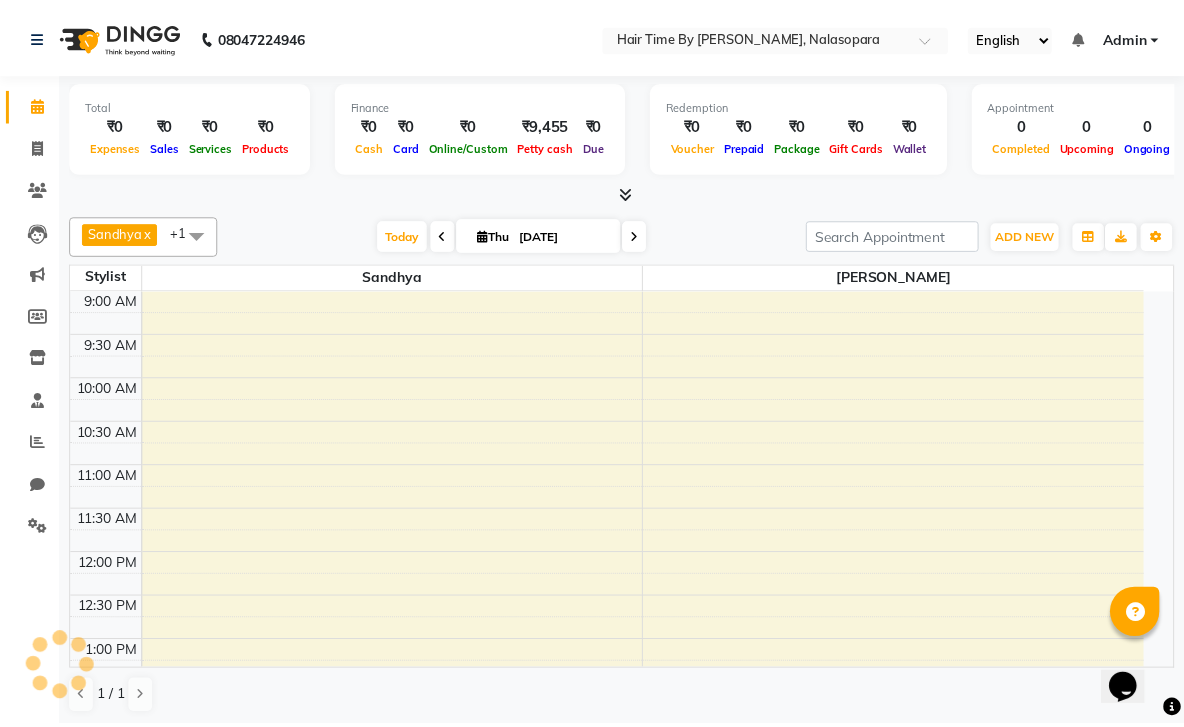 scroll, scrollTop: 0, scrollLeft: 0, axis: both 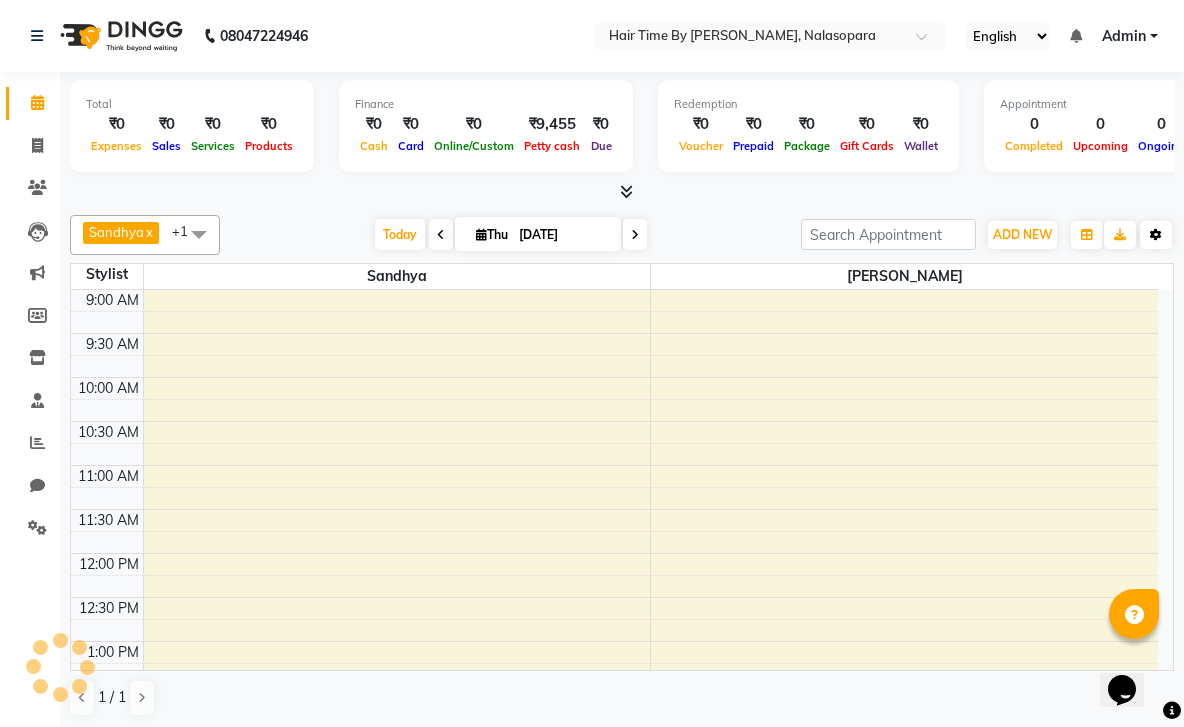 click at bounding box center [1156, 235] 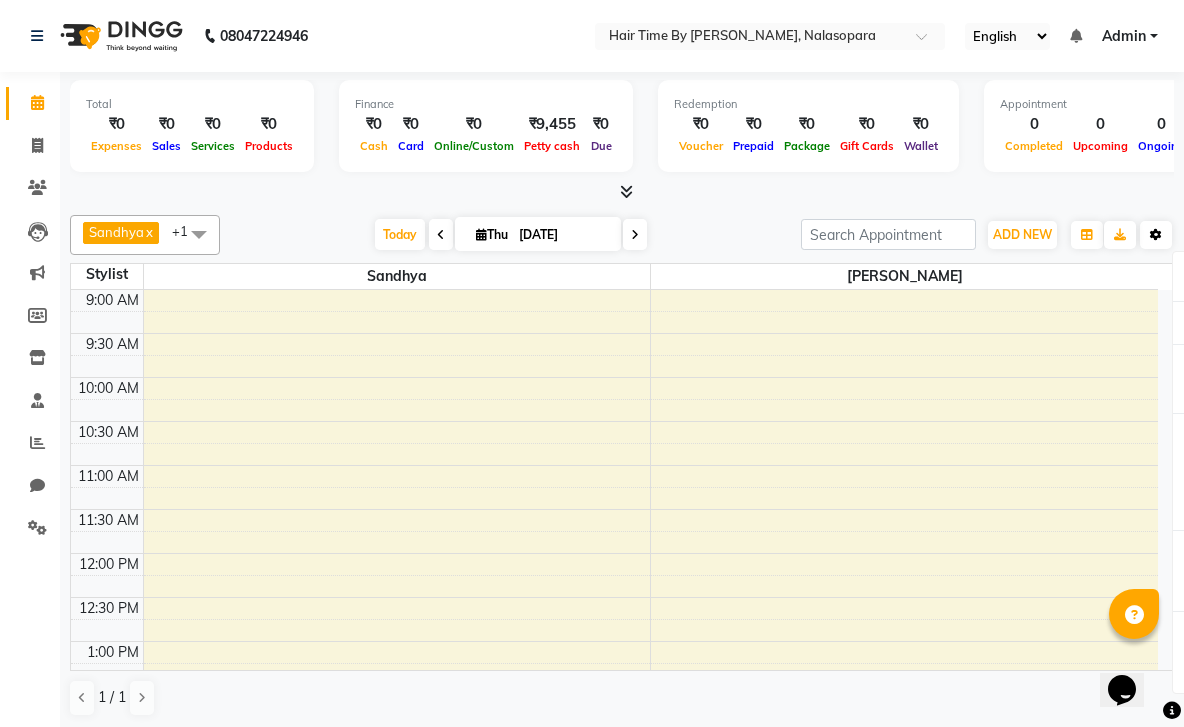 click at bounding box center [1156, 235] 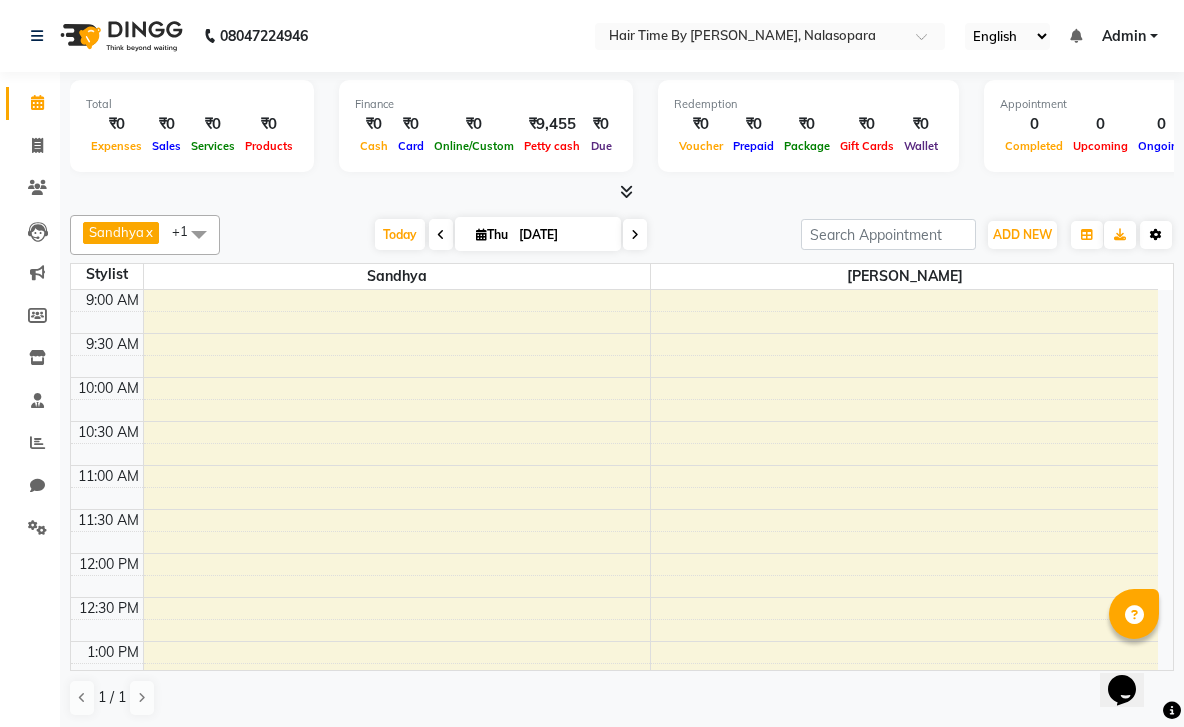 click at bounding box center [1156, 235] 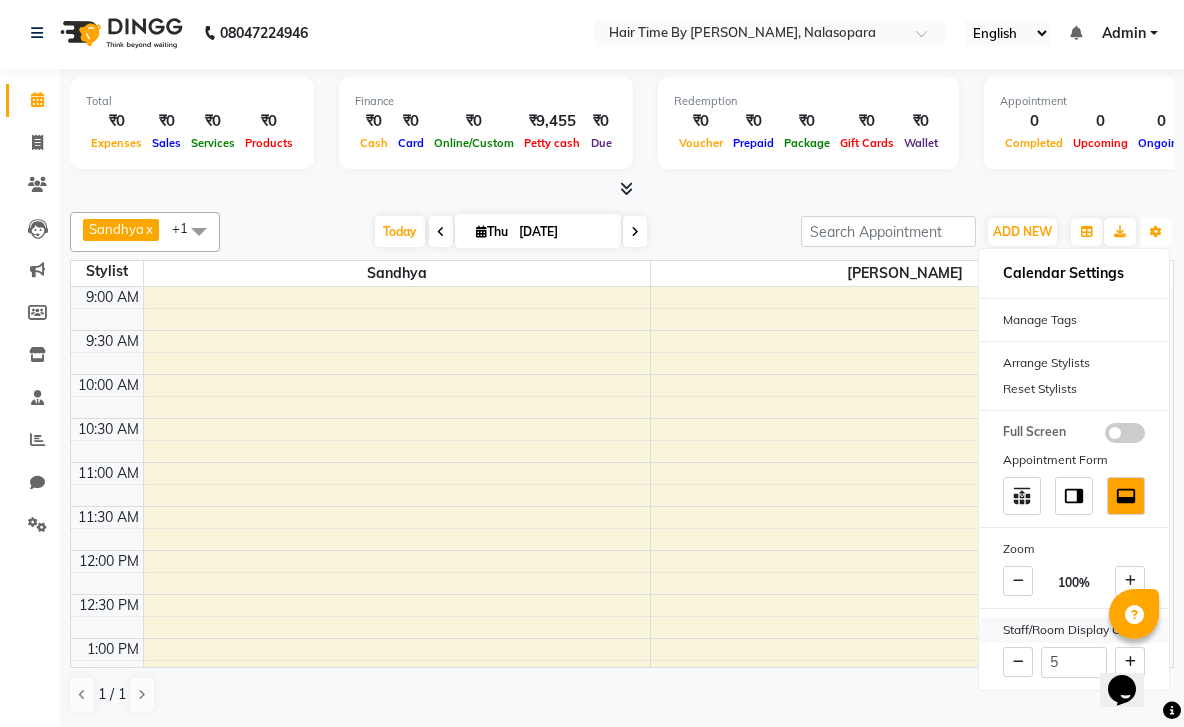 scroll, scrollTop: 1, scrollLeft: 0, axis: vertical 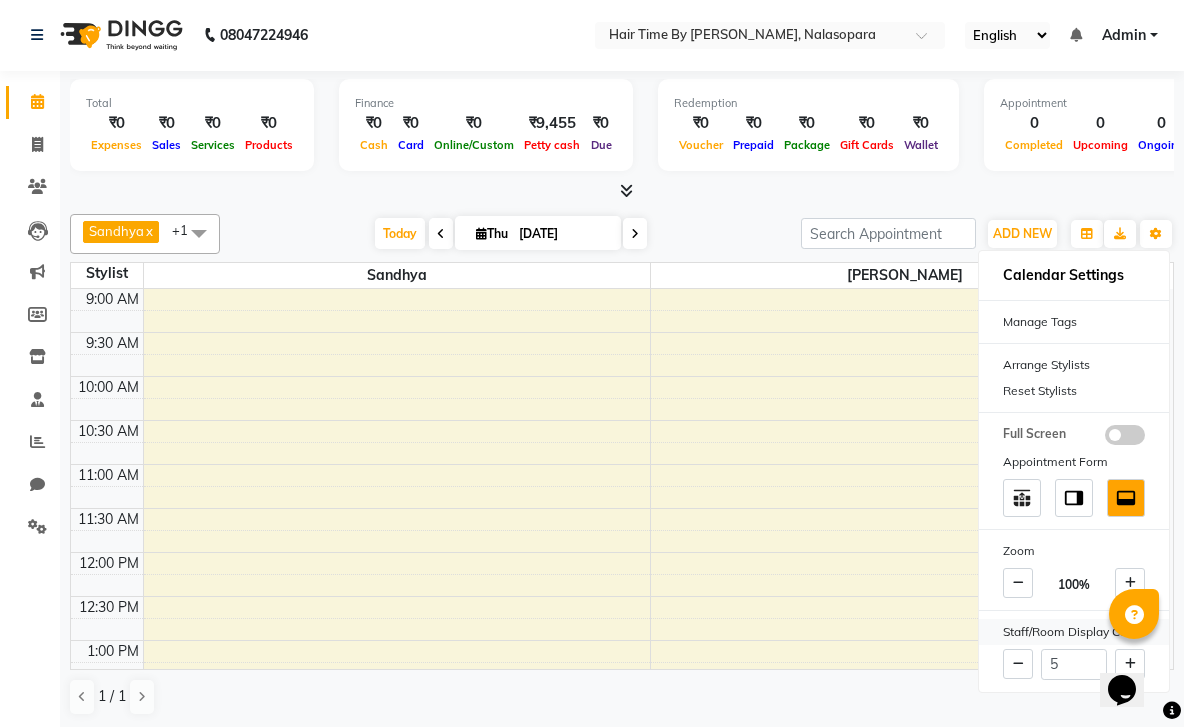 click on "Staff/Room Display Count" at bounding box center (1074, 632) 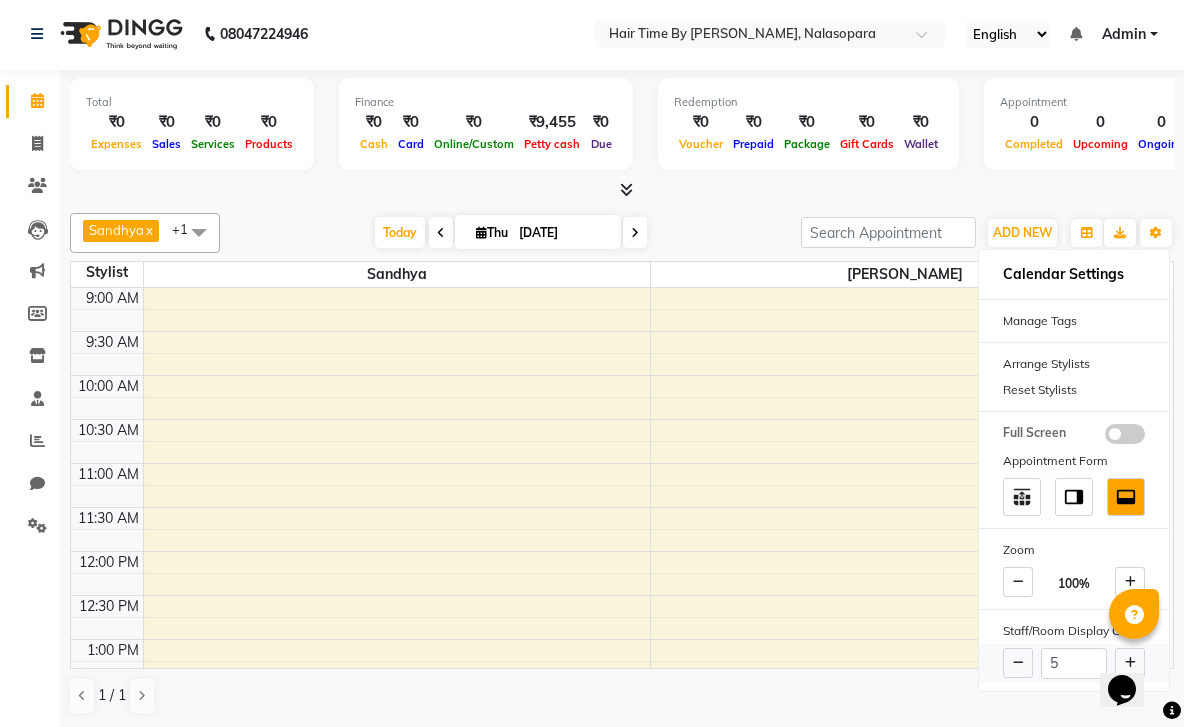 scroll, scrollTop: 1, scrollLeft: 0, axis: vertical 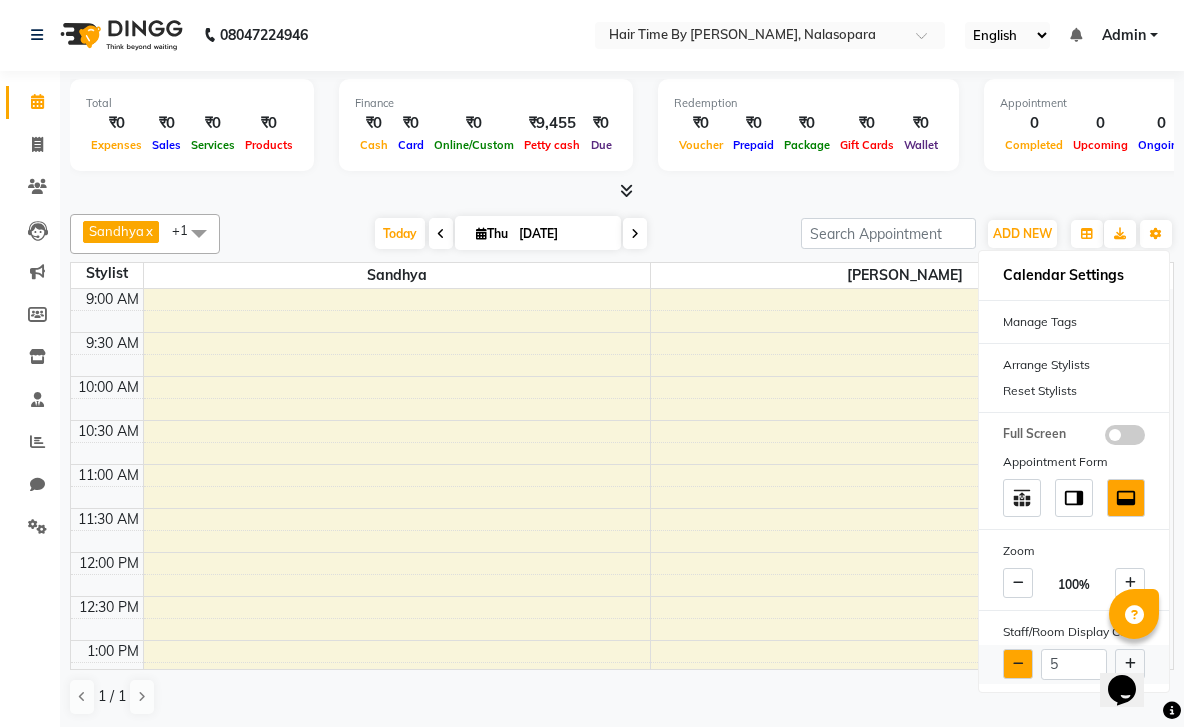 click at bounding box center [1018, 664] 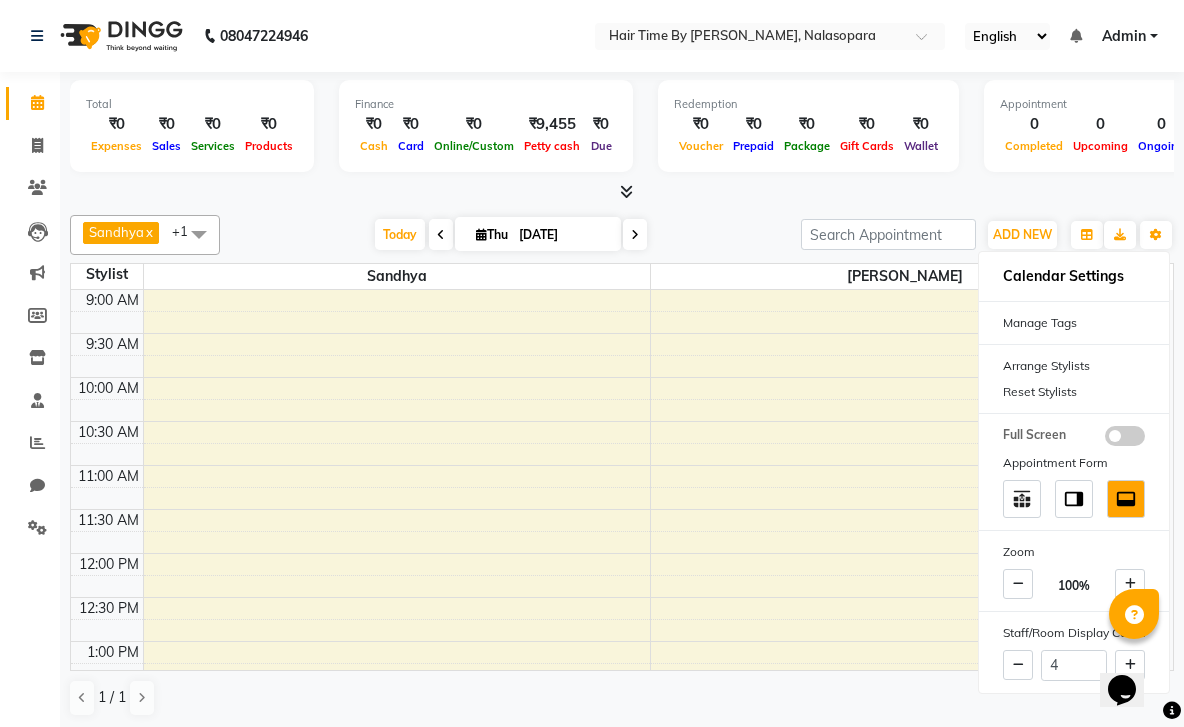 scroll, scrollTop: 0, scrollLeft: 0, axis: both 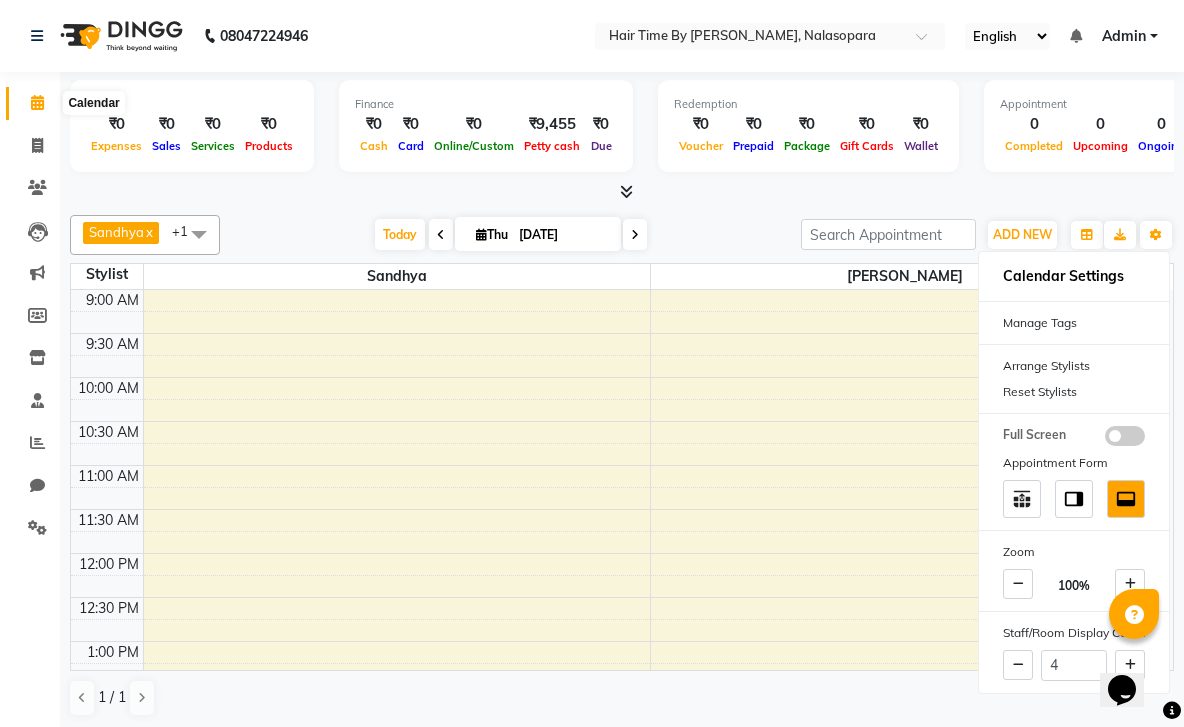 click 